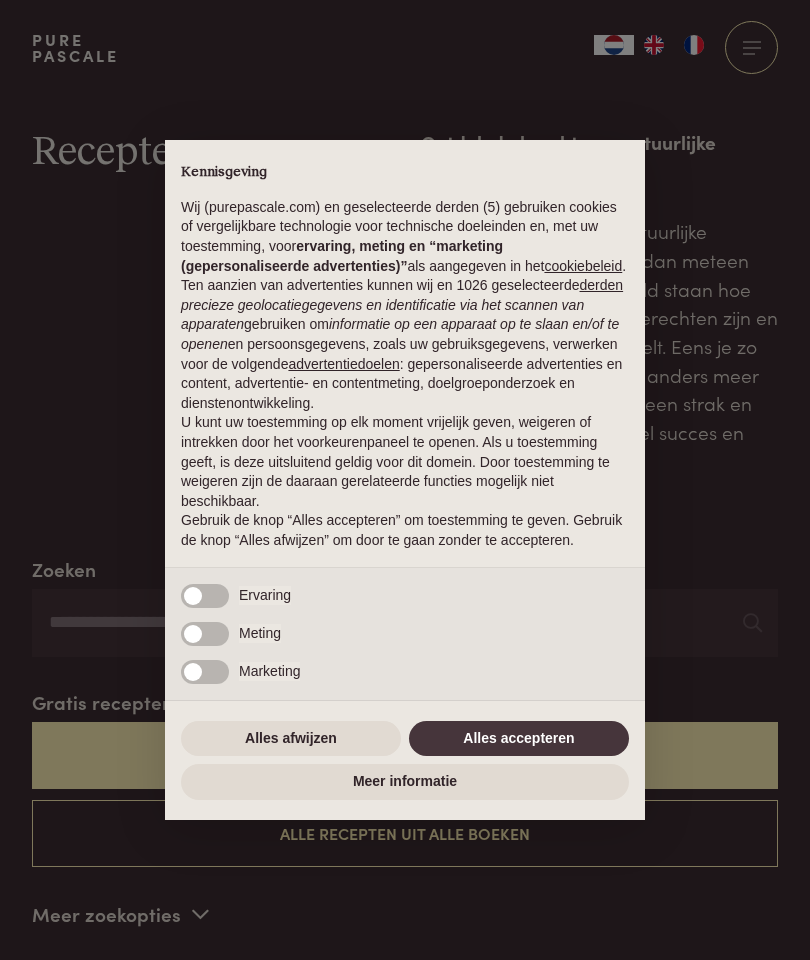 scroll, scrollTop: 0, scrollLeft: 0, axis: both 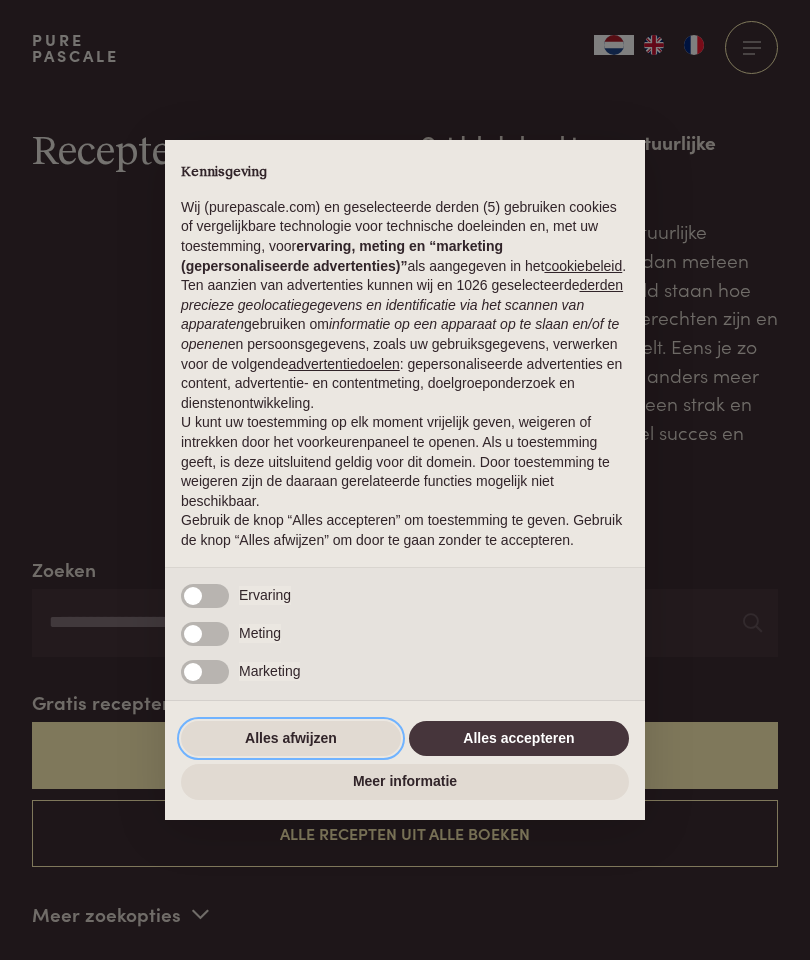 click on "Alles afwijzen" at bounding box center (291, 739) 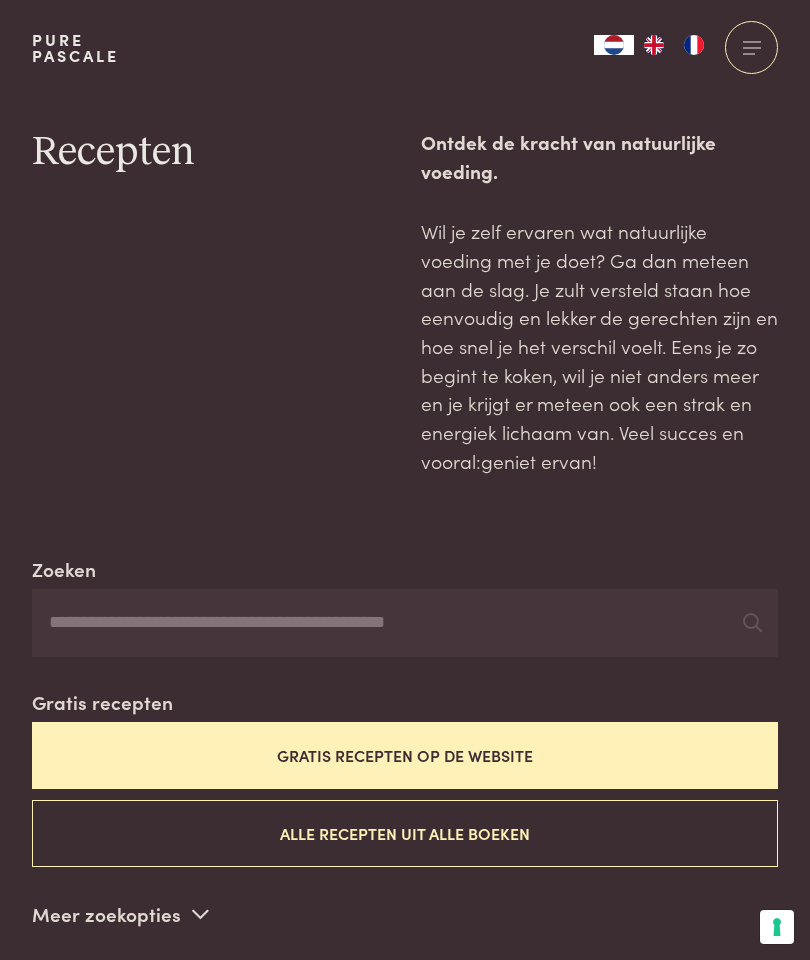 click at bounding box center [694, 45] 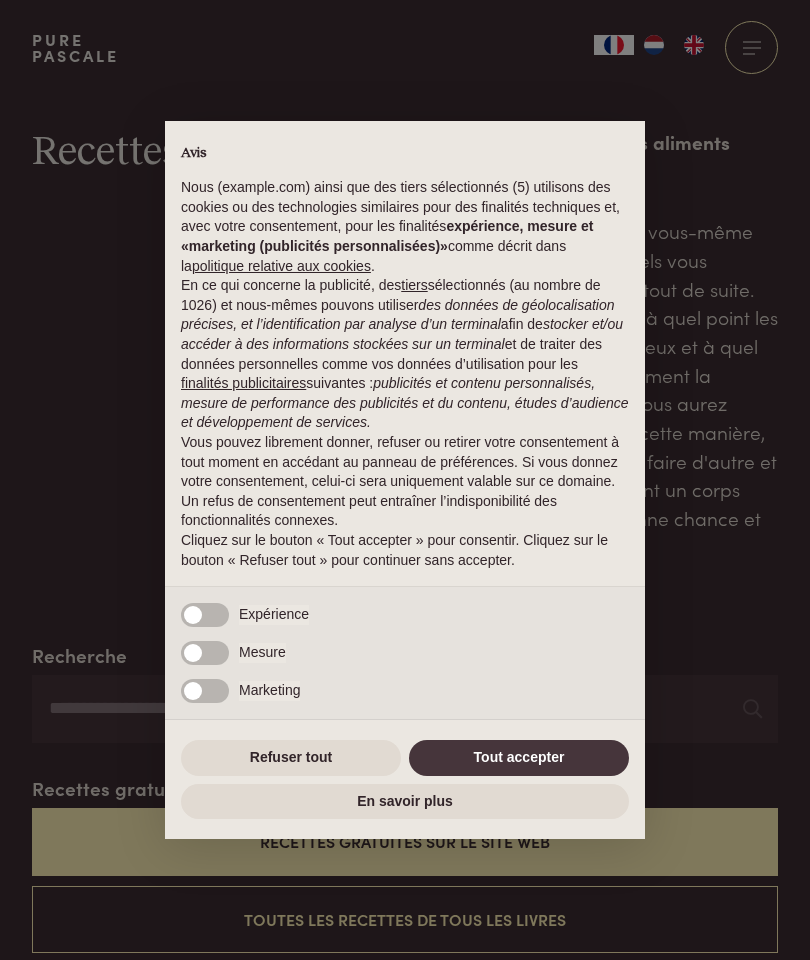 scroll, scrollTop: 0, scrollLeft: 0, axis: both 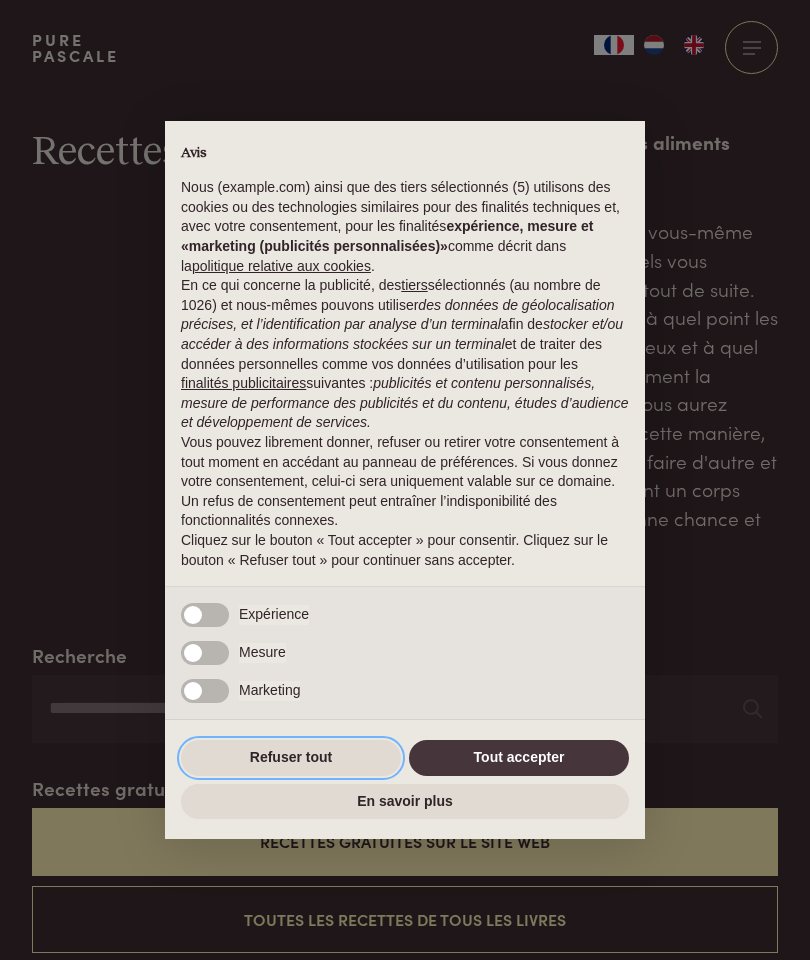 click on "Refuser tout" at bounding box center [291, 758] 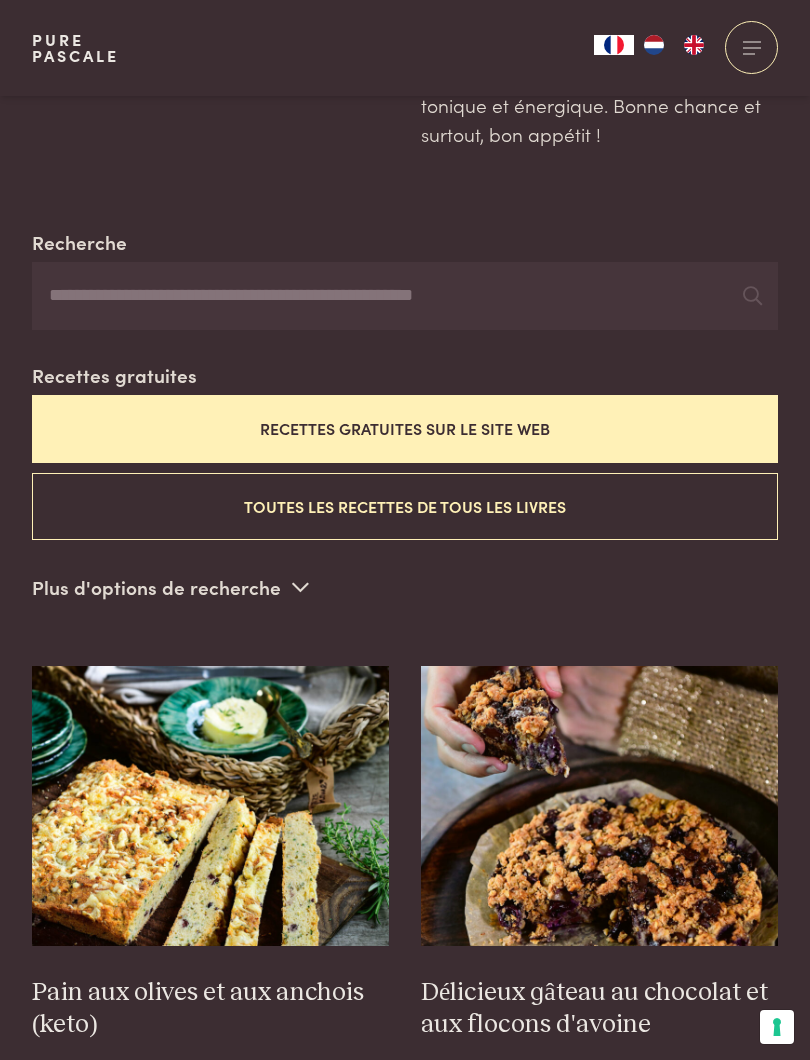 scroll, scrollTop: 412, scrollLeft: 0, axis: vertical 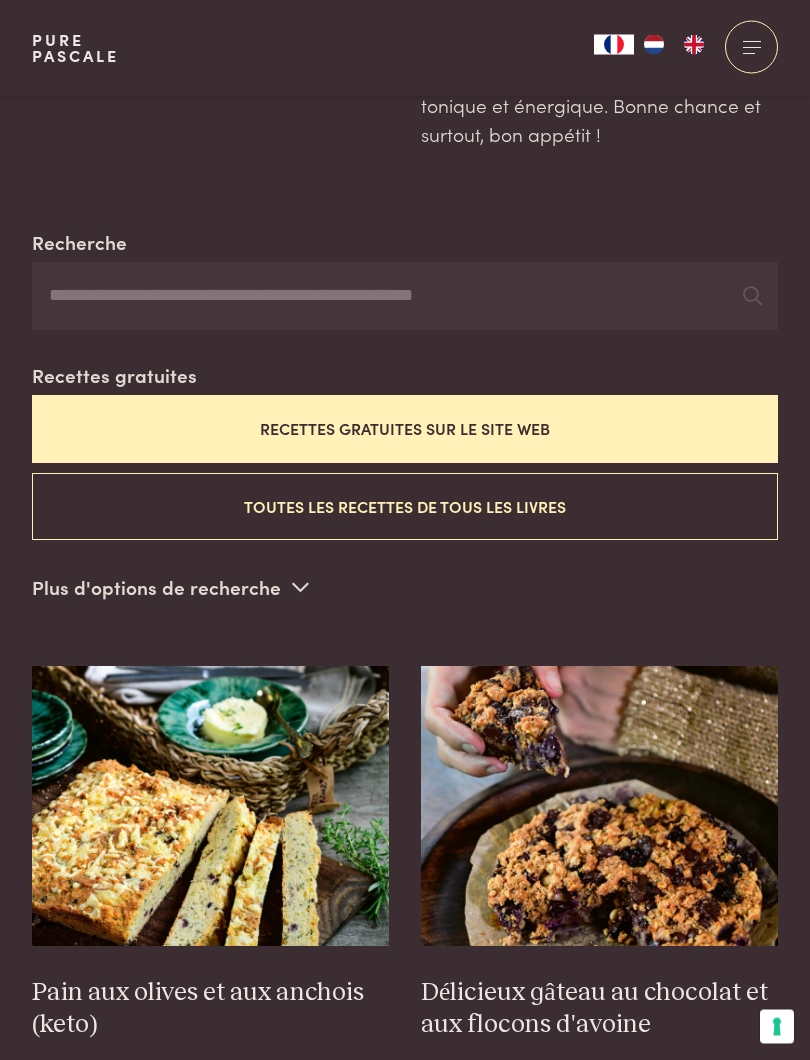 click on "Recettes gratuites sur le site web" at bounding box center [405, 429] 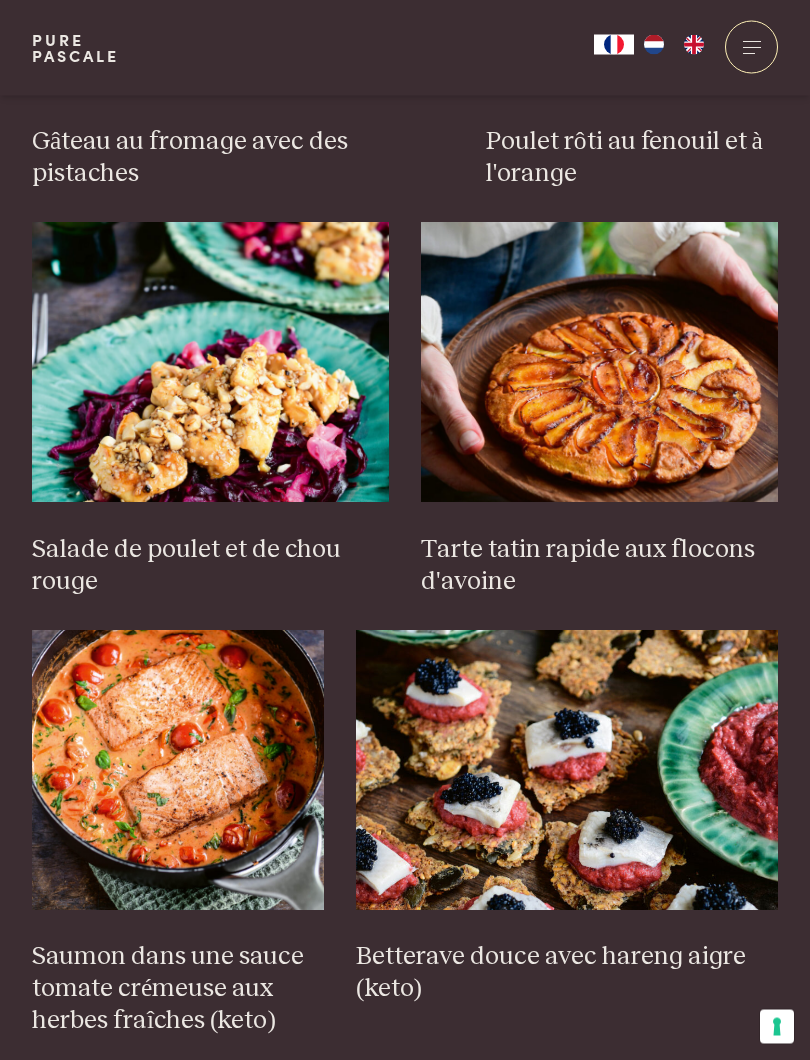 scroll, scrollTop: 2084, scrollLeft: 0, axis: vertical 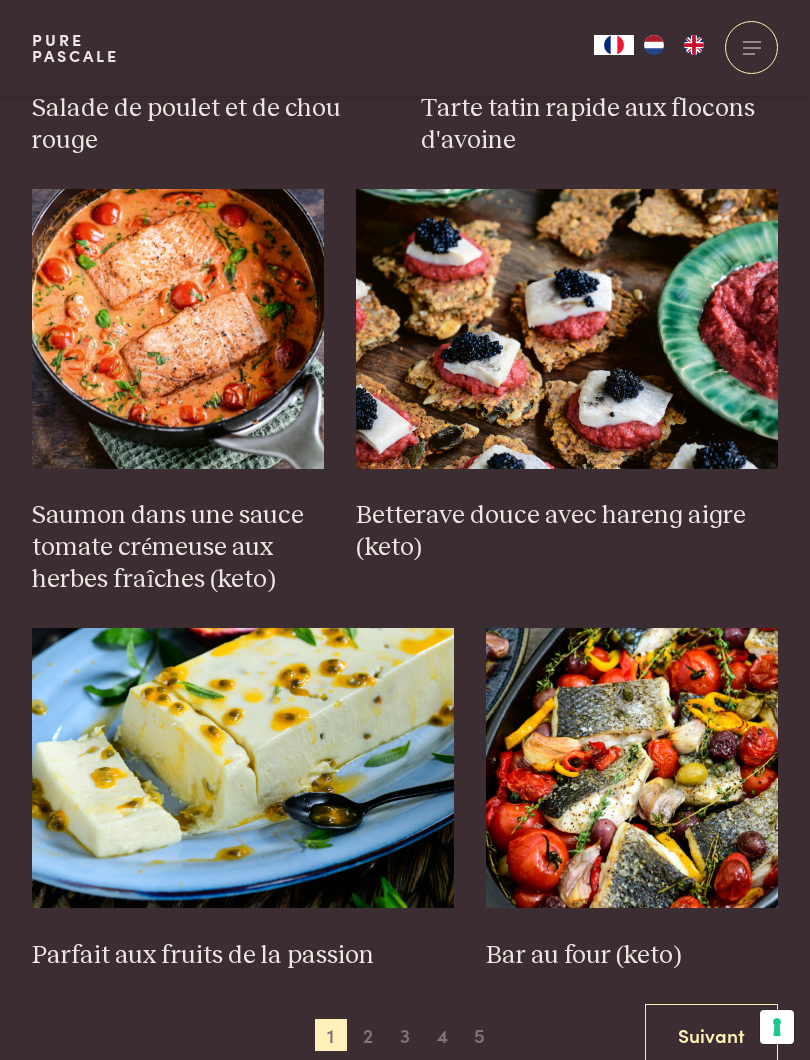 click on "2" at bounding box center [368, 1035] 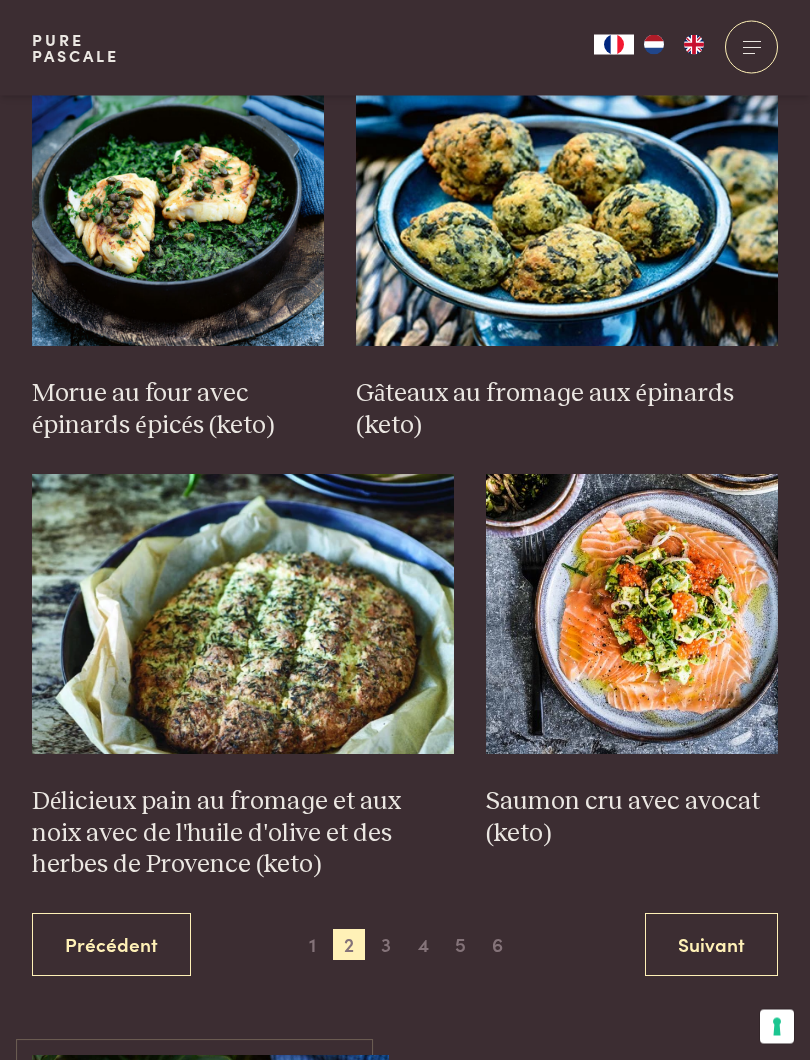 scroll, scrollTop: 2706, scrollLeft: 0, axis: vertical 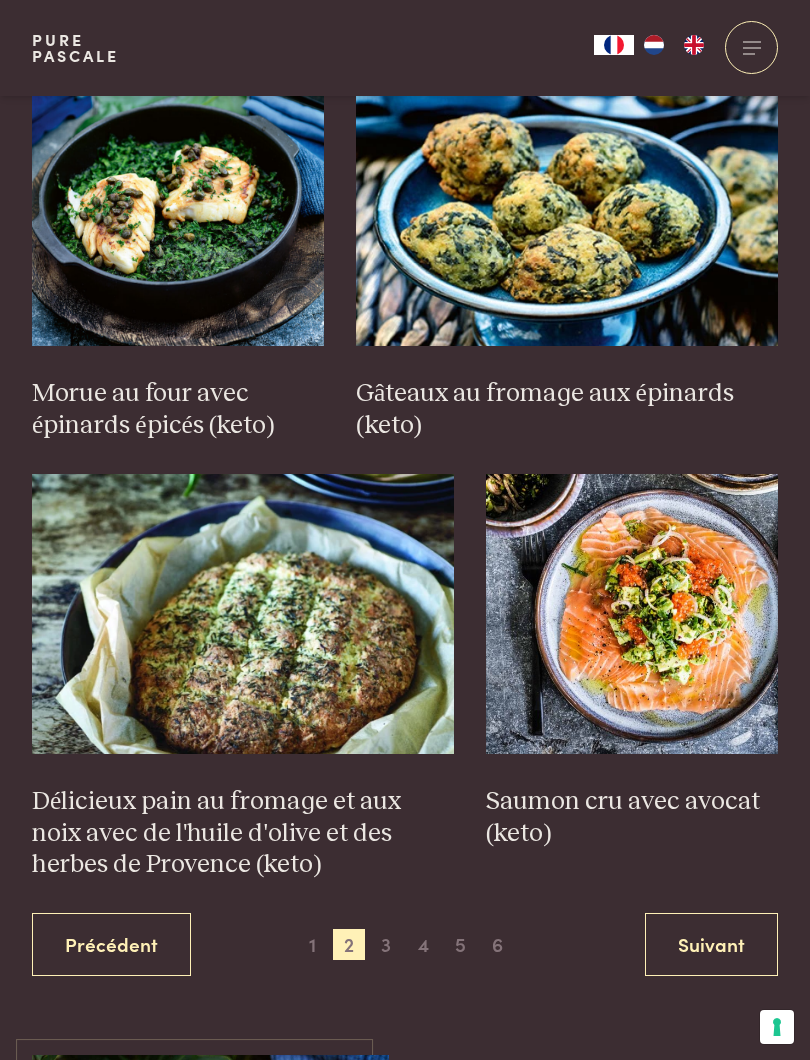 click at bounding box center (632, 614) 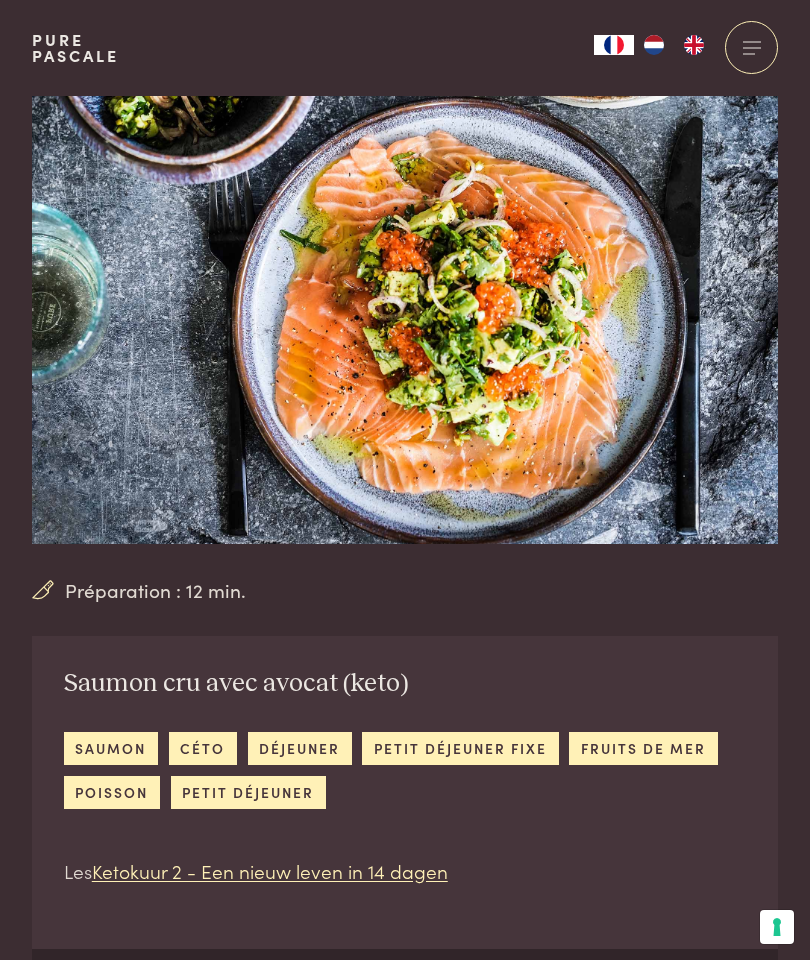 scroll, scrollTop: 0, scrollLeft: 0, axis: both 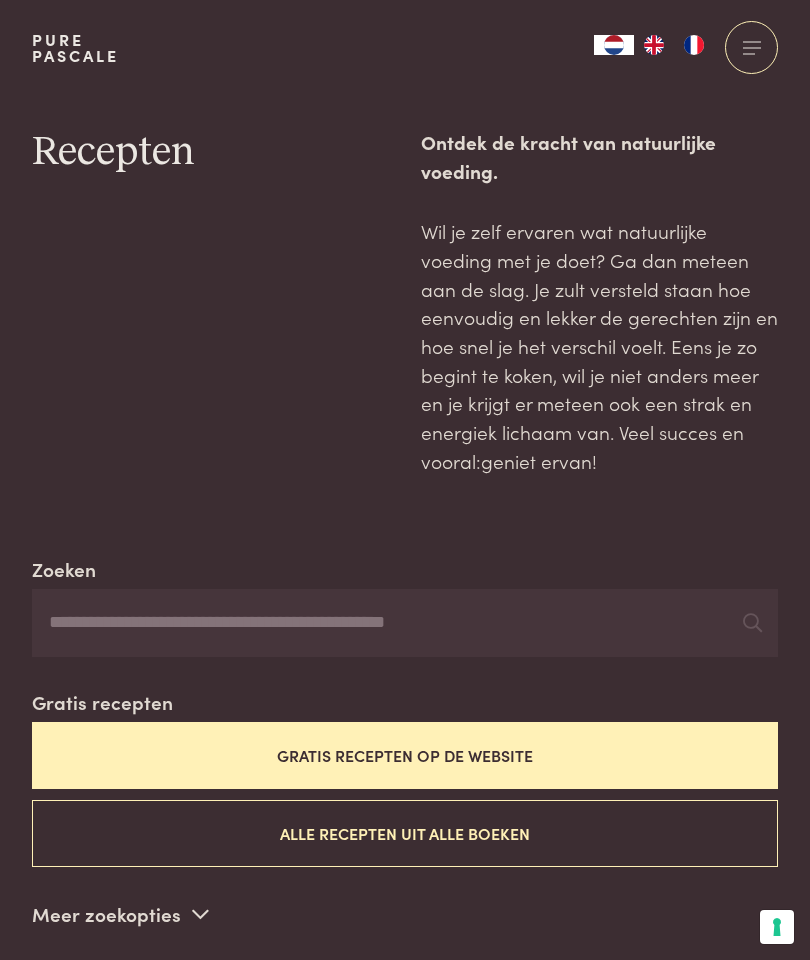 click at bounding box center [694, 45] 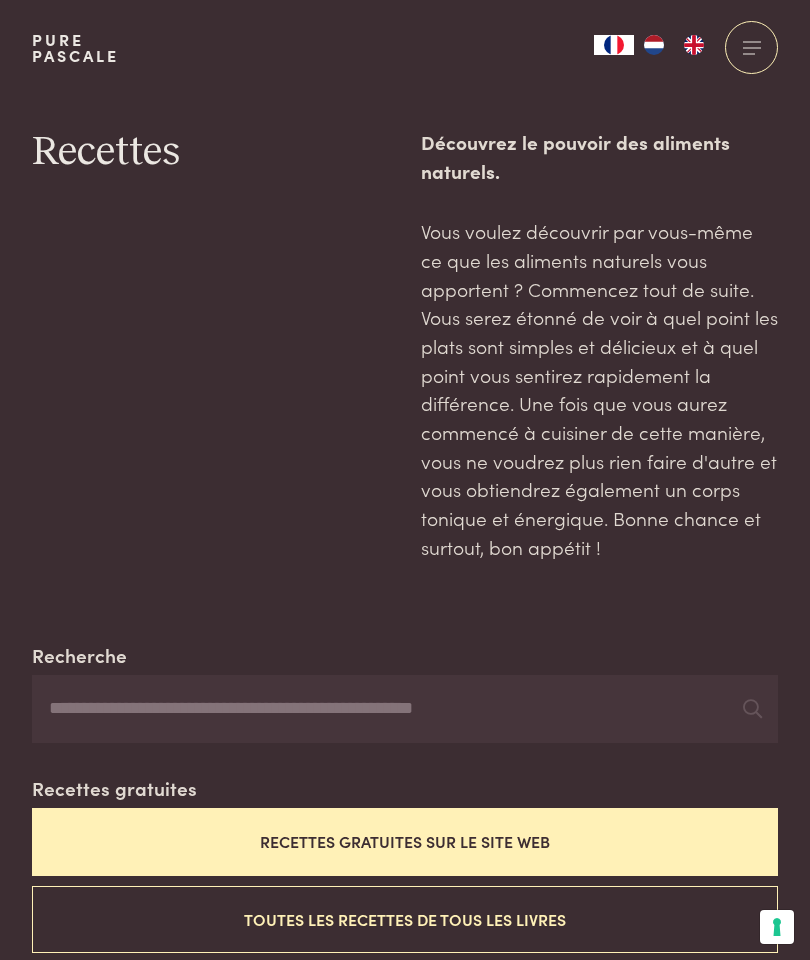 scroll, scrollTop: 0, scrollLeft: 0, axis: both 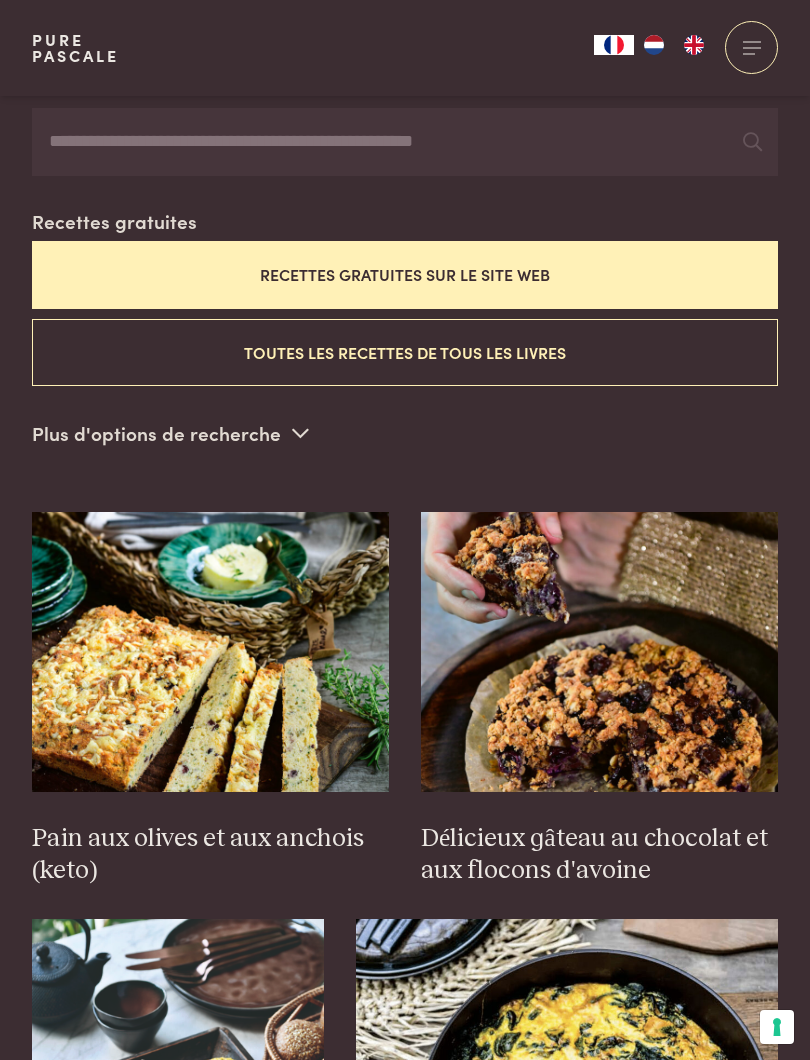click on "Toutes les recettes de tous les livres" at bounding box center (405, 352) 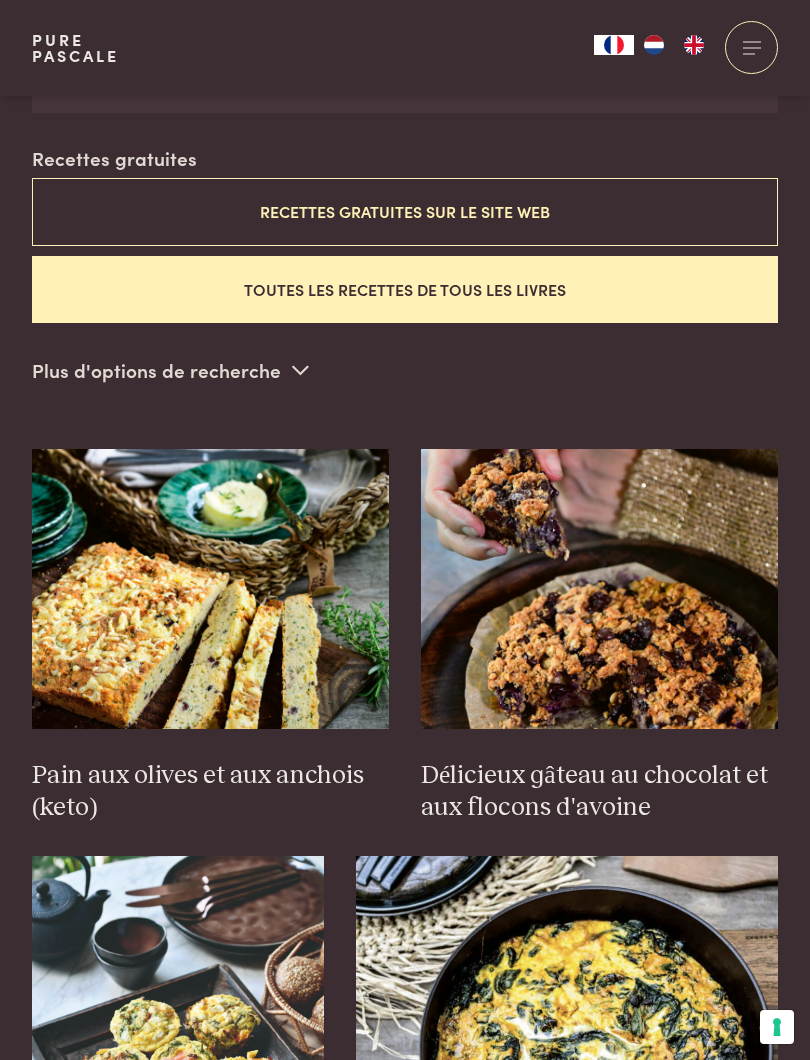 scroll, scrollTop: 631, scrollLeft: 0, axis: vertical 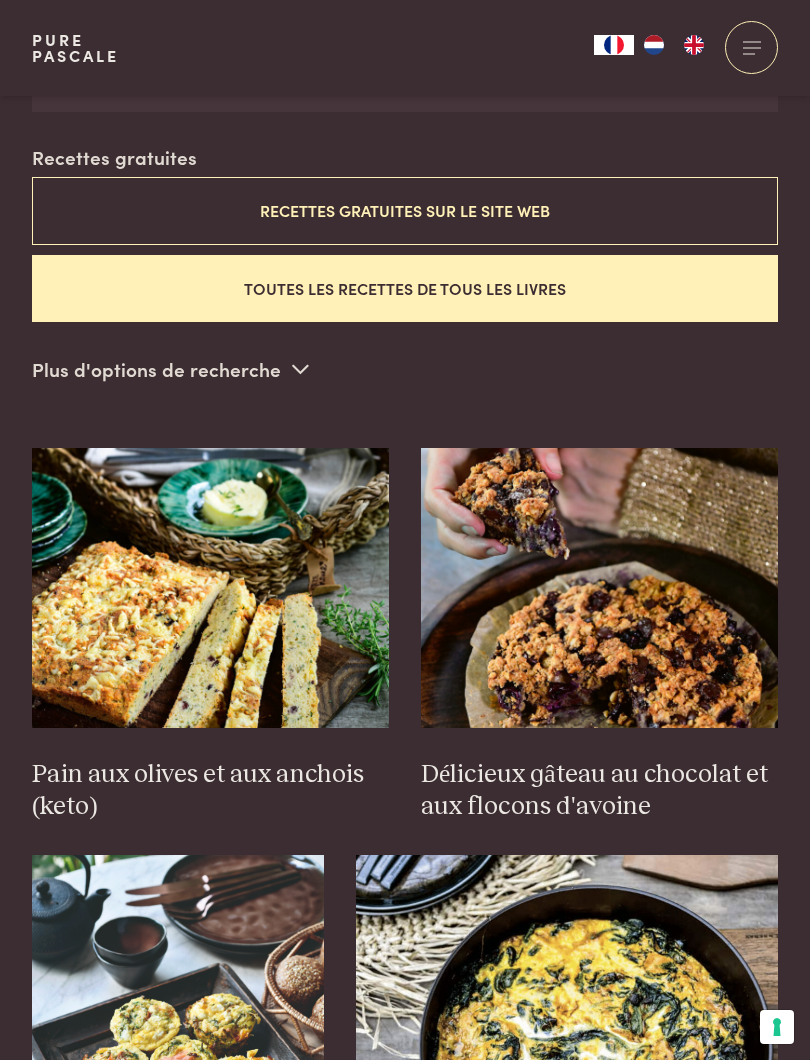 click on "Plus d'options de recherche" at bounding box center (170, 369) 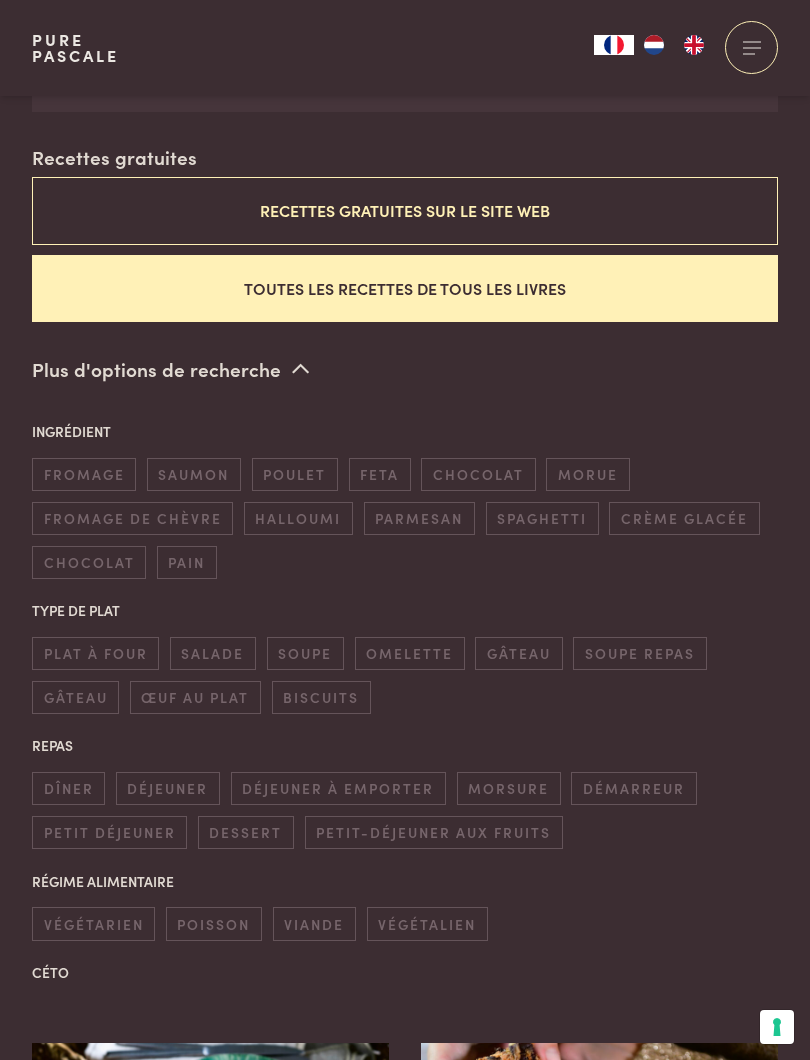 click on "plat à four" at bounding box center (95, 653) 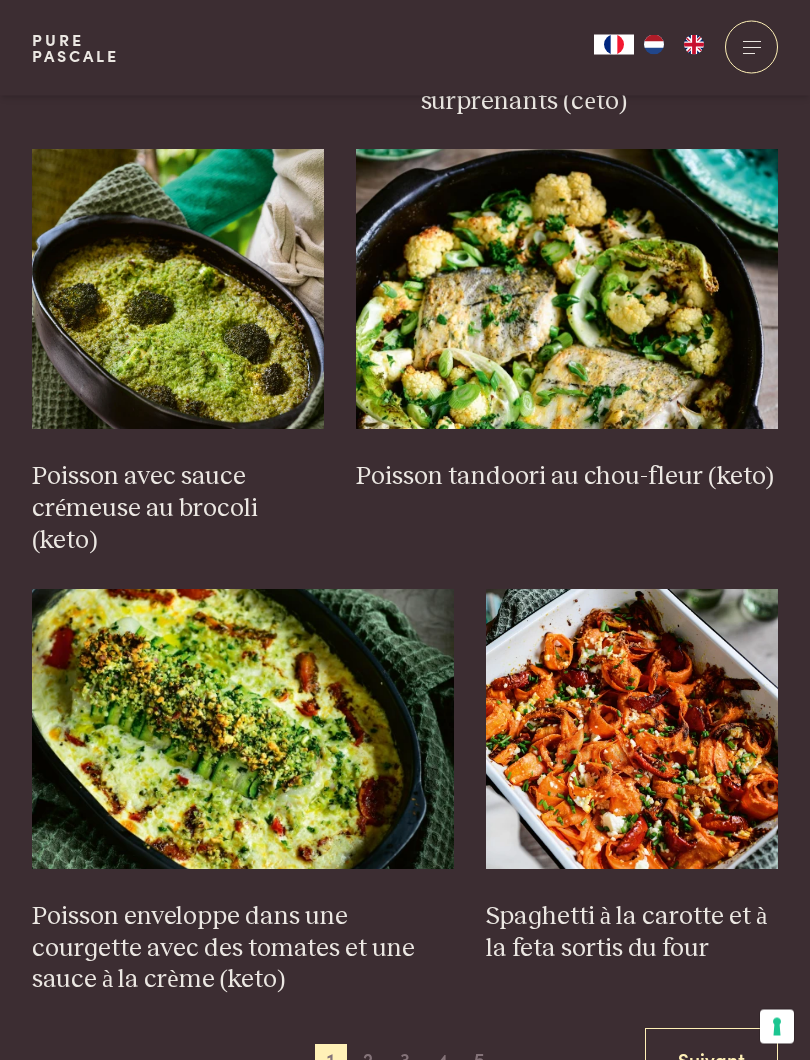 scroll, scrollTop: 3186, scrollLeft: 0, axis: vertical 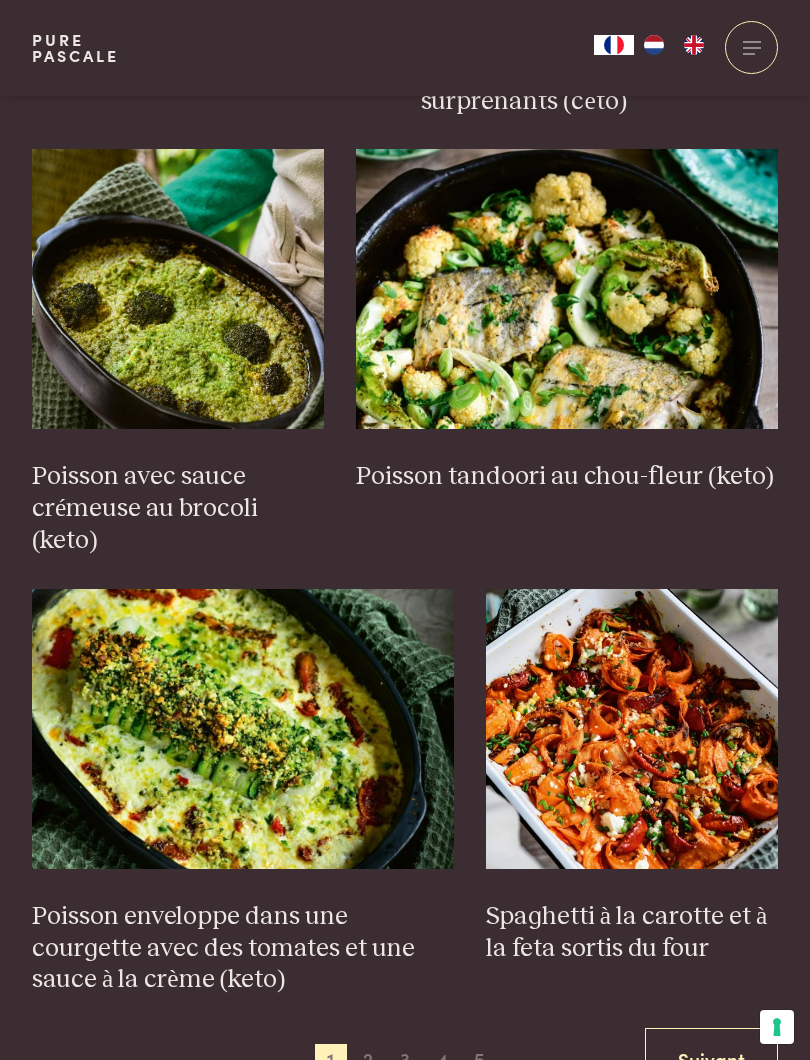 click on "2" at bounding box center (368, 1060) 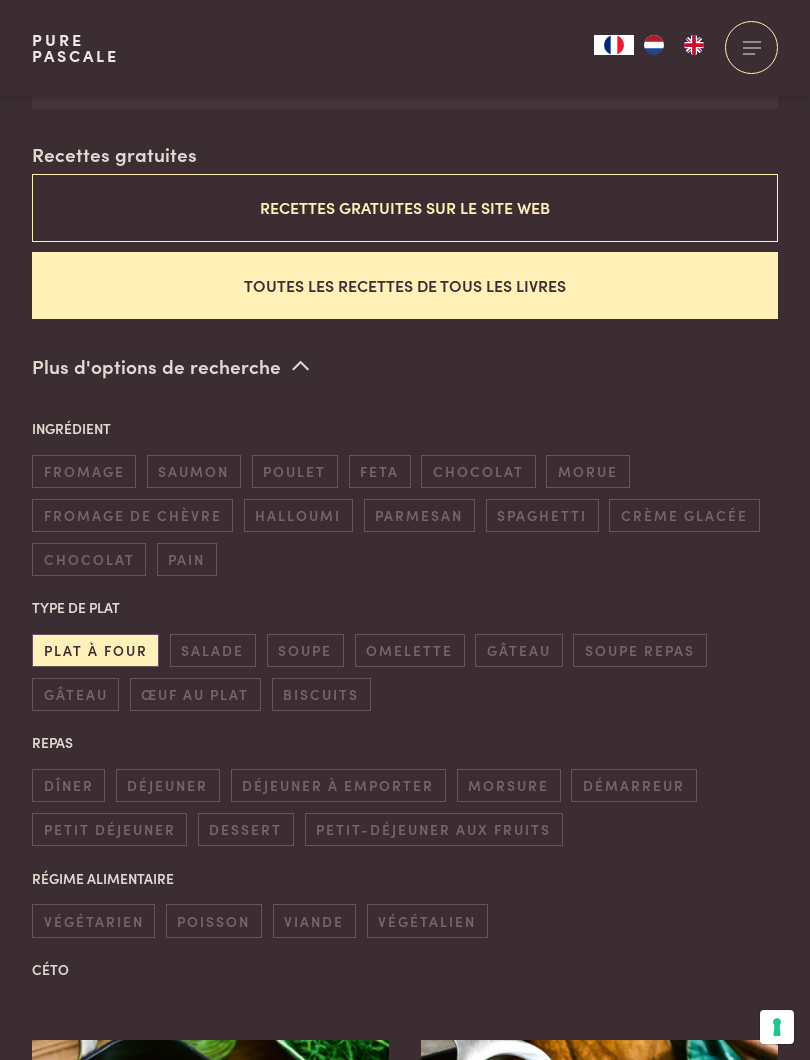 scroll, scrollTop: 631, scrollLeft: 0, axis: vertical 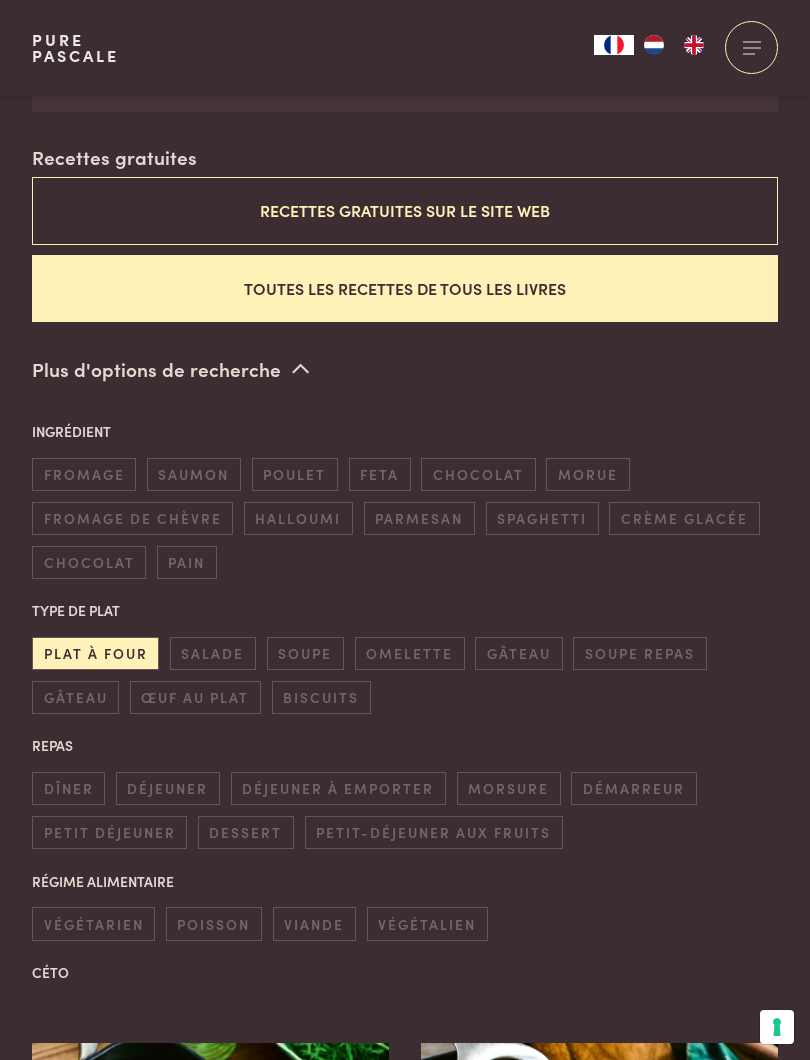 click on "salade" at bounding box center (213, 653) 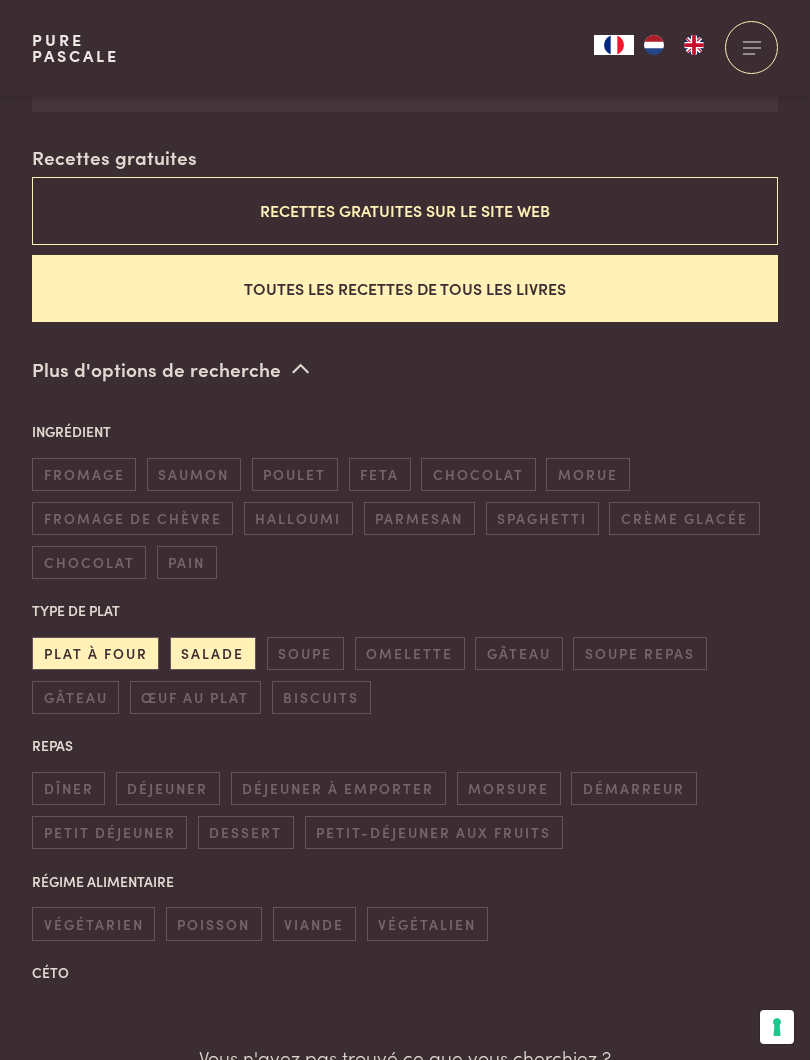 click on "poulet" at bounding box center (295, 474) 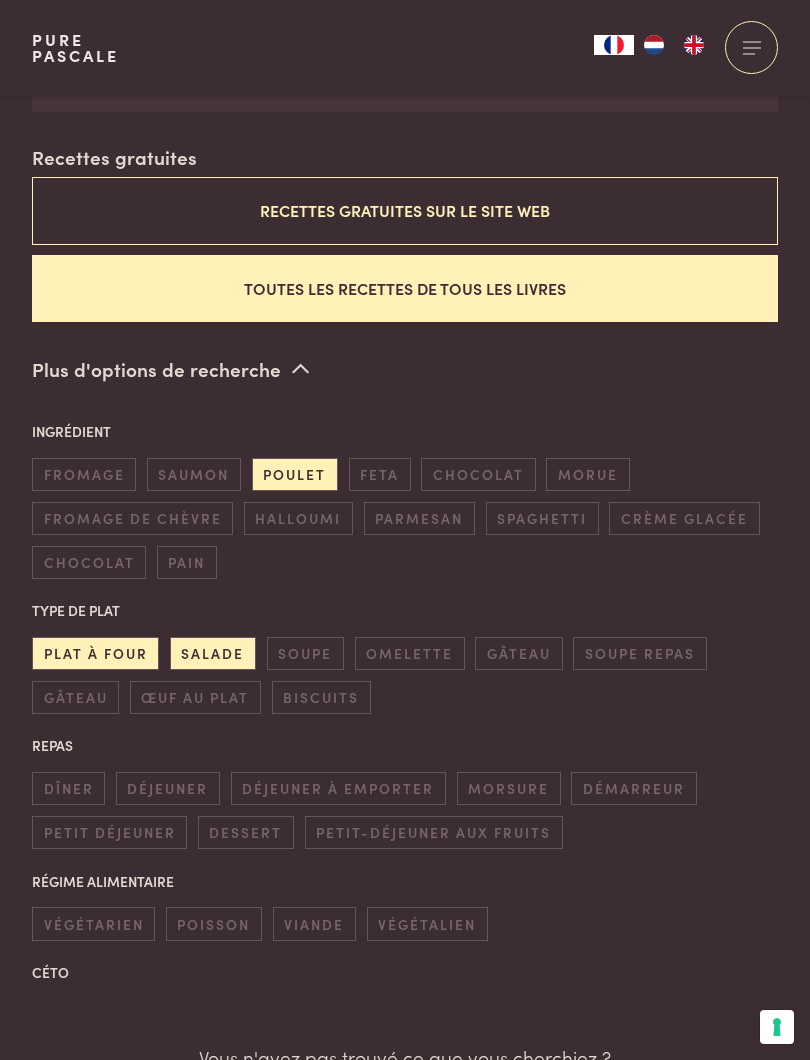 click on "saumon" at bounding box center (194, 474) 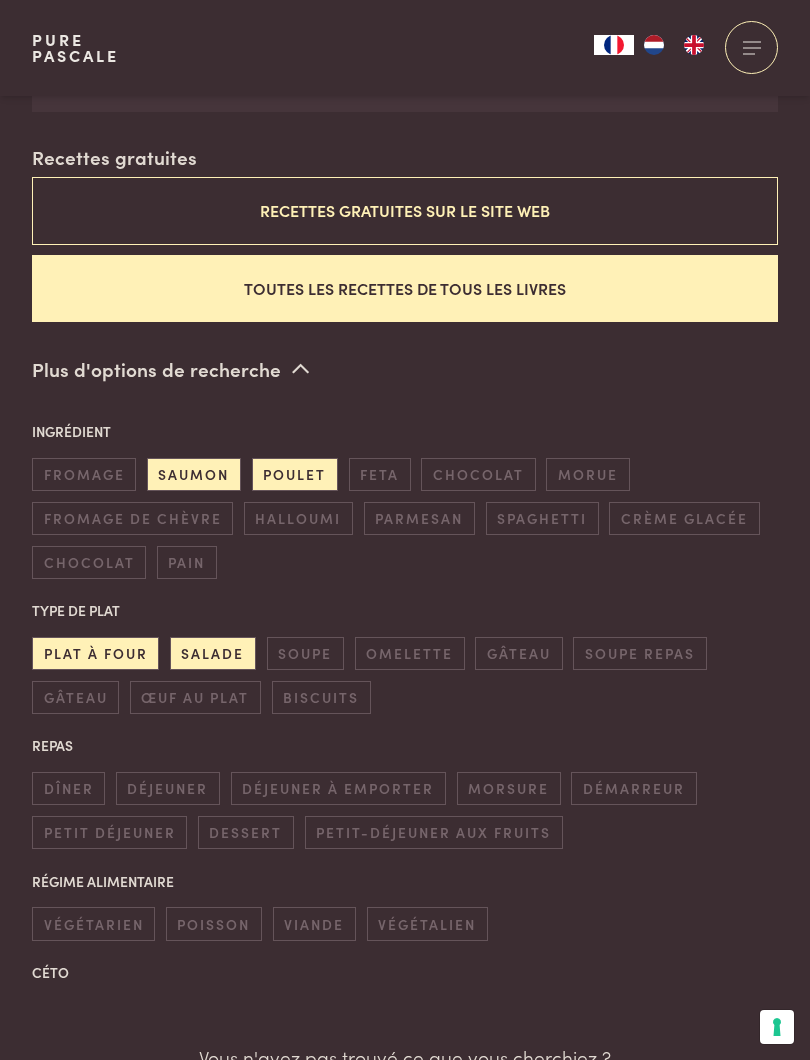 click on "poulet" at bounding box center [295, 474] 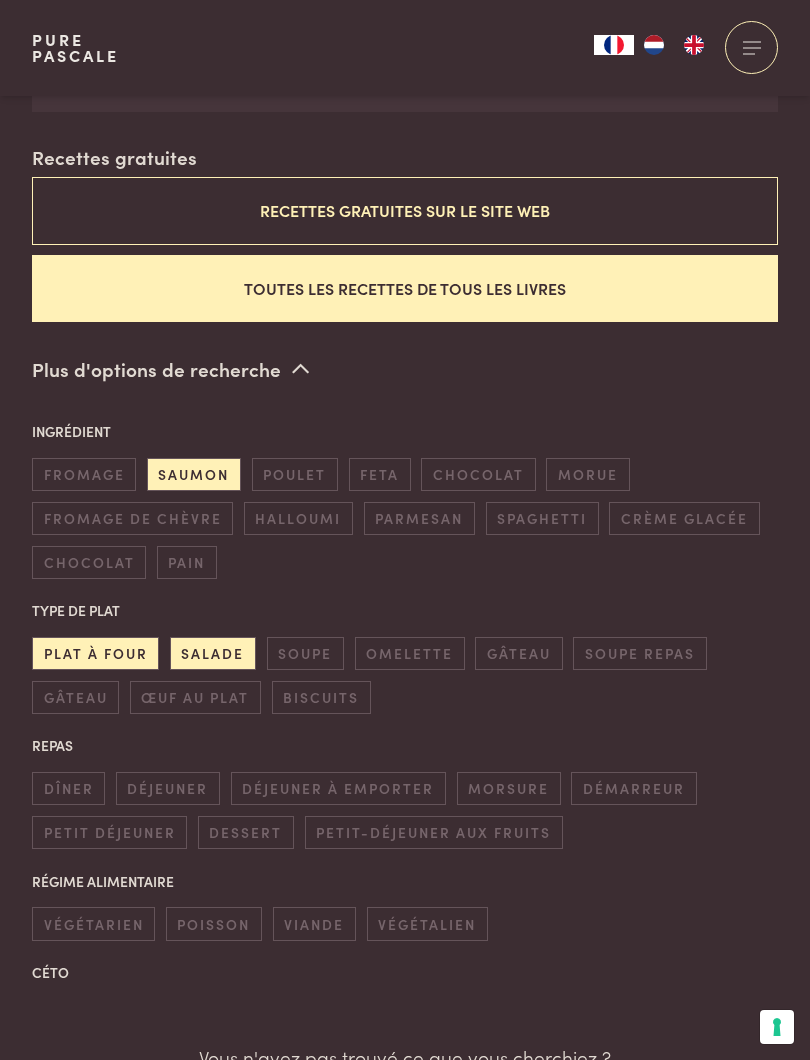click on "plat à four" at bounding box center [95, 653] 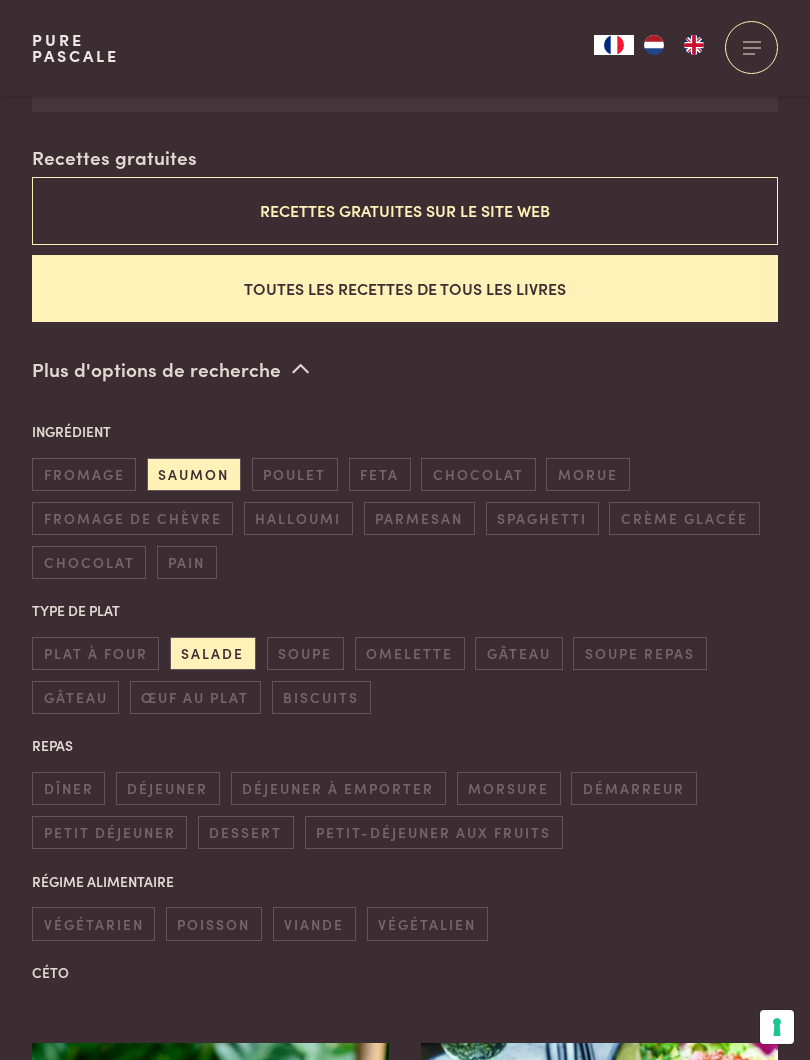 click on "salade" at bounding box center [213, 653] 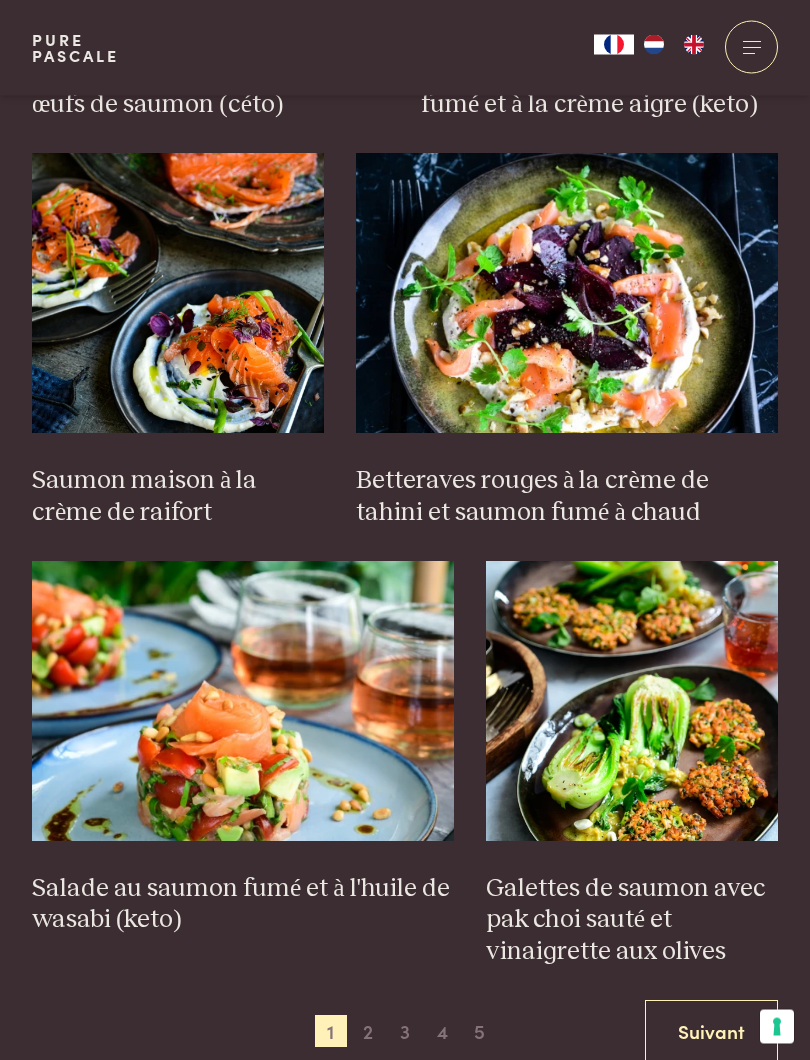 scroll, scrollTop: 3246, scrollLeft: 0, axis: vertical 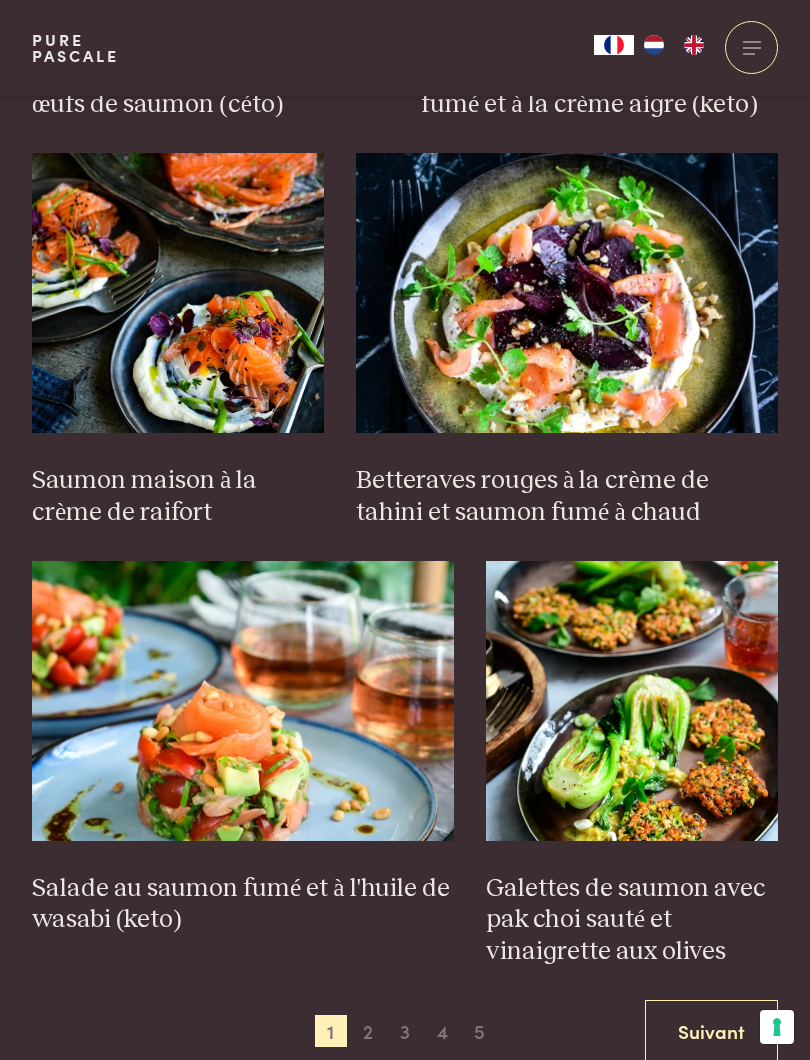 click on "2" at bounding box center (368, 1031) 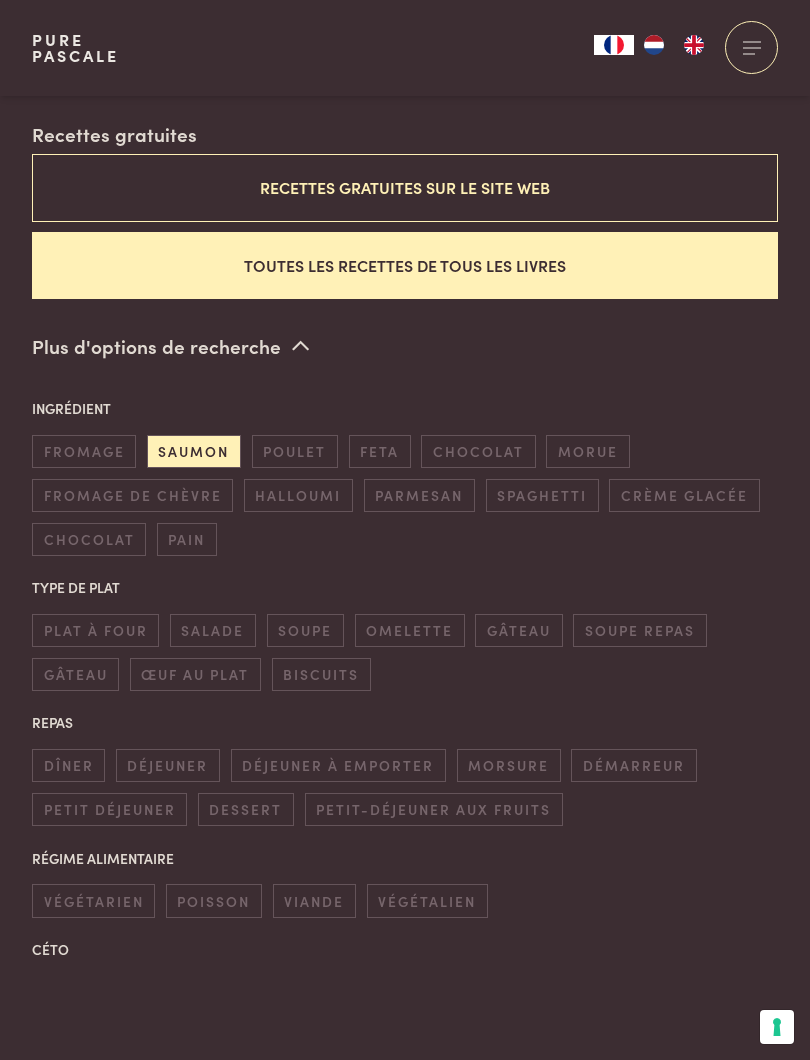 scroll, scrollTop: 631, scrollLeft: 0, axis: vertical 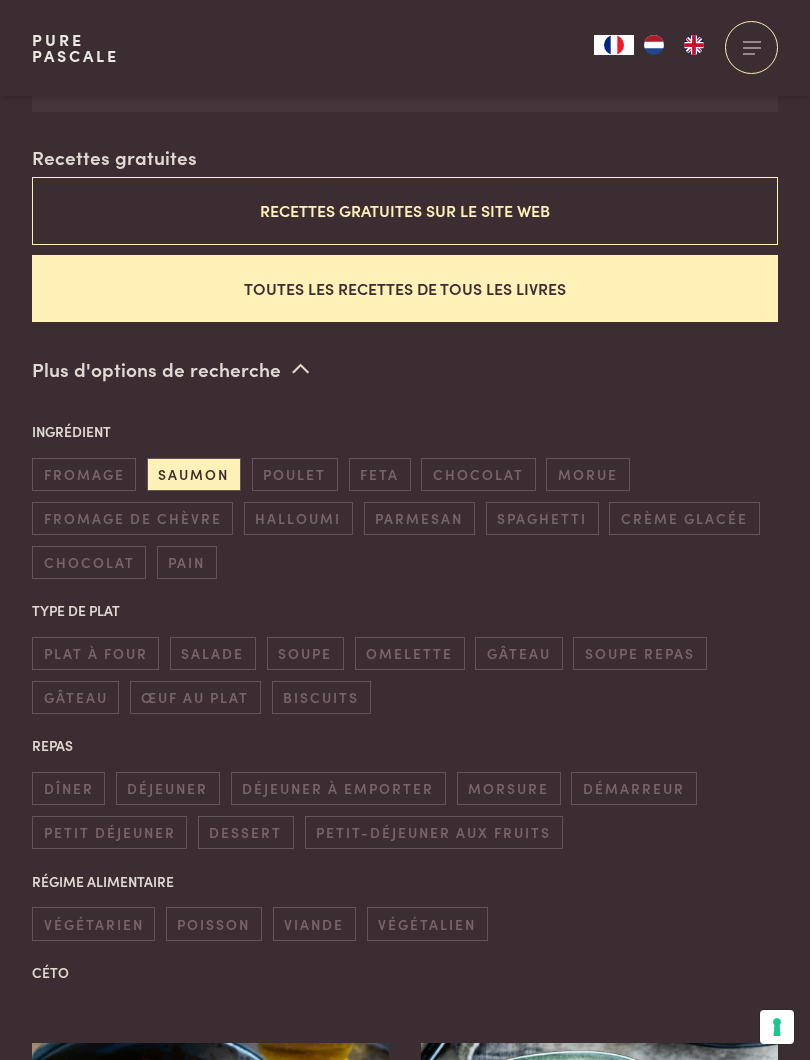 click on "Recettes gratuites sur le site web" at bounding box center [405, 210] 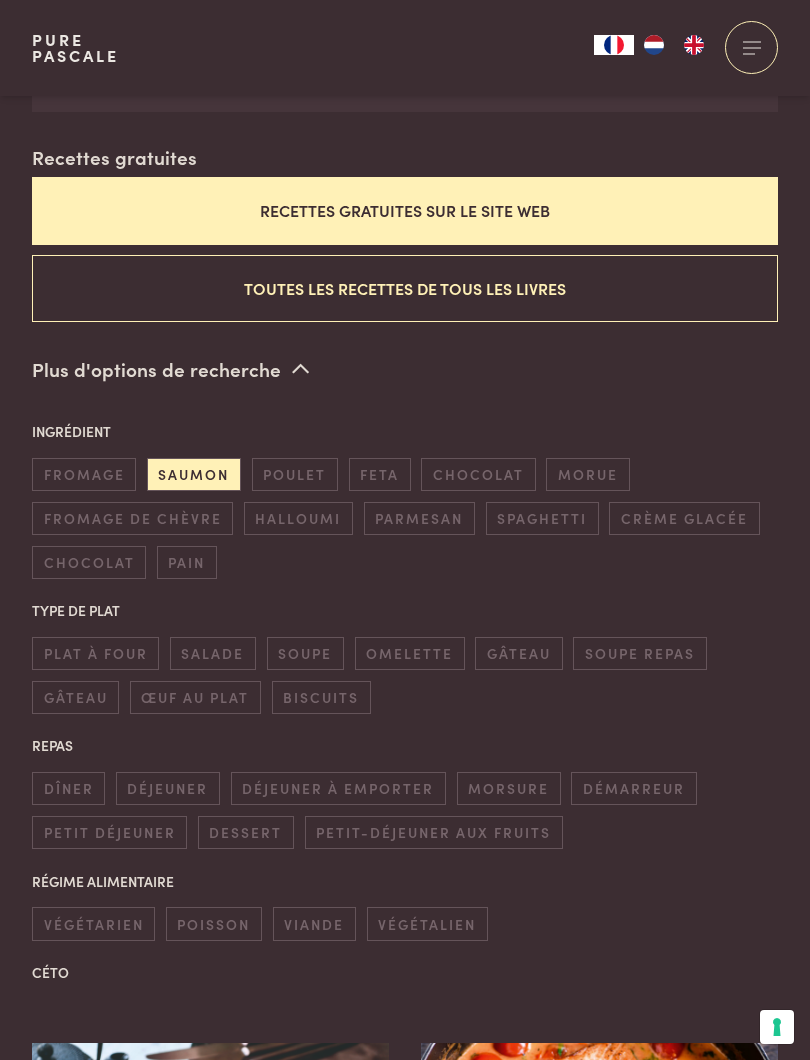 click on "Recettes gratuites sur le site web" at bounding box center (405, 210) 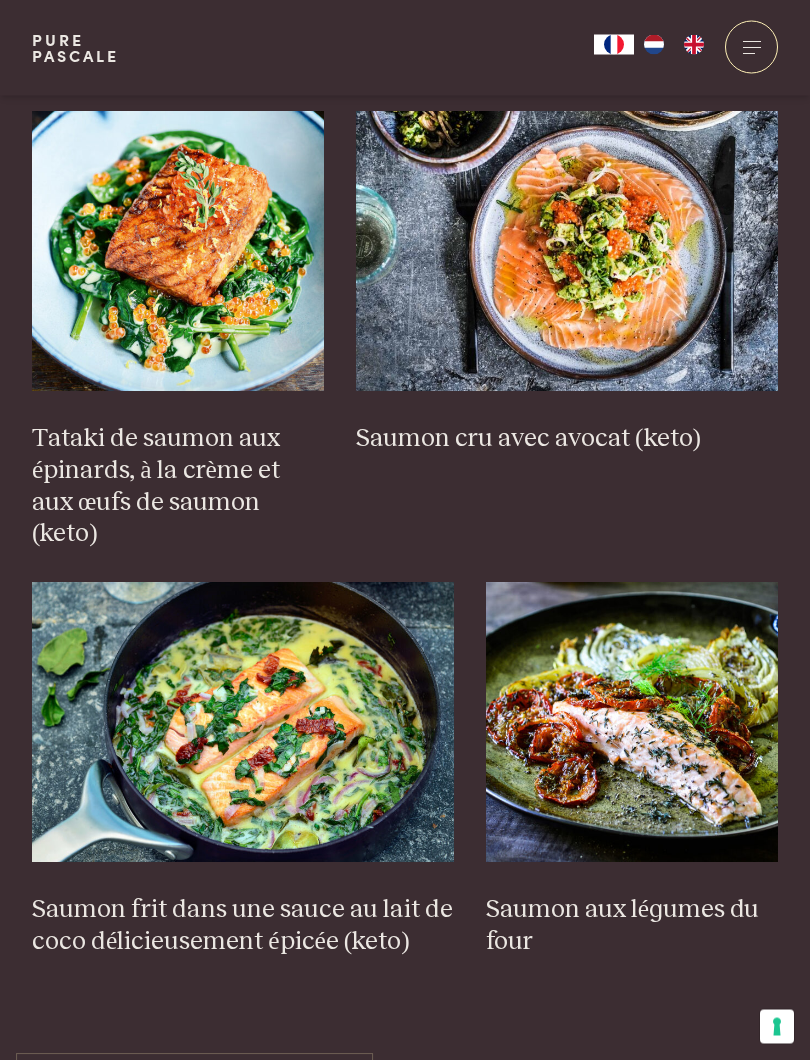 scroll, scrollTop: 2002, scrollLeft: 0, axis: vertical 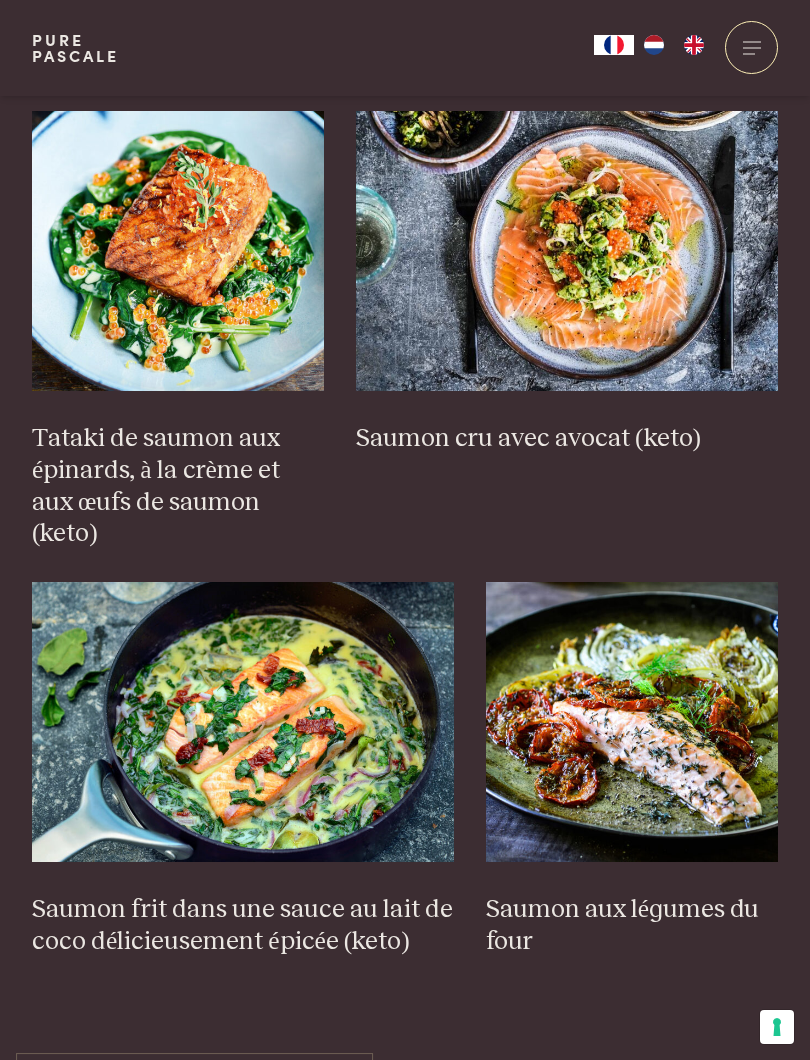 click on "Saumon cru avec avocat (keto)" at bounding box center [567, 283] 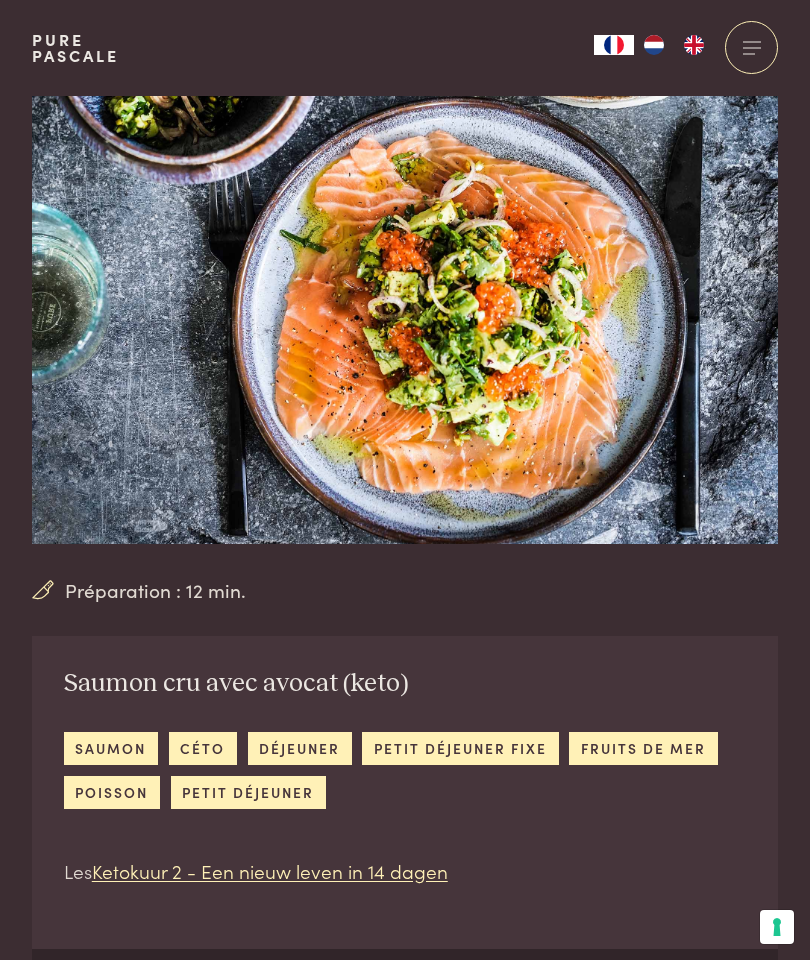 scroll, scrollTop: 0, scrollLeft: 0, axis: both 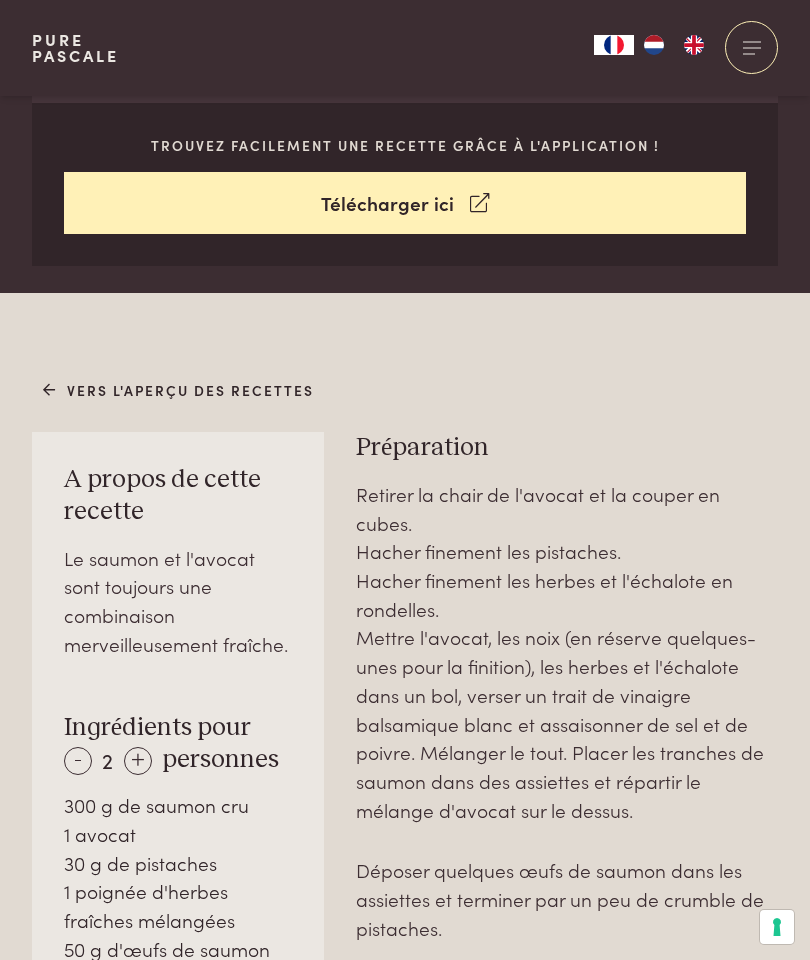 click on "Vers l'aperçu des recettes" at bounding box center [179, 390] 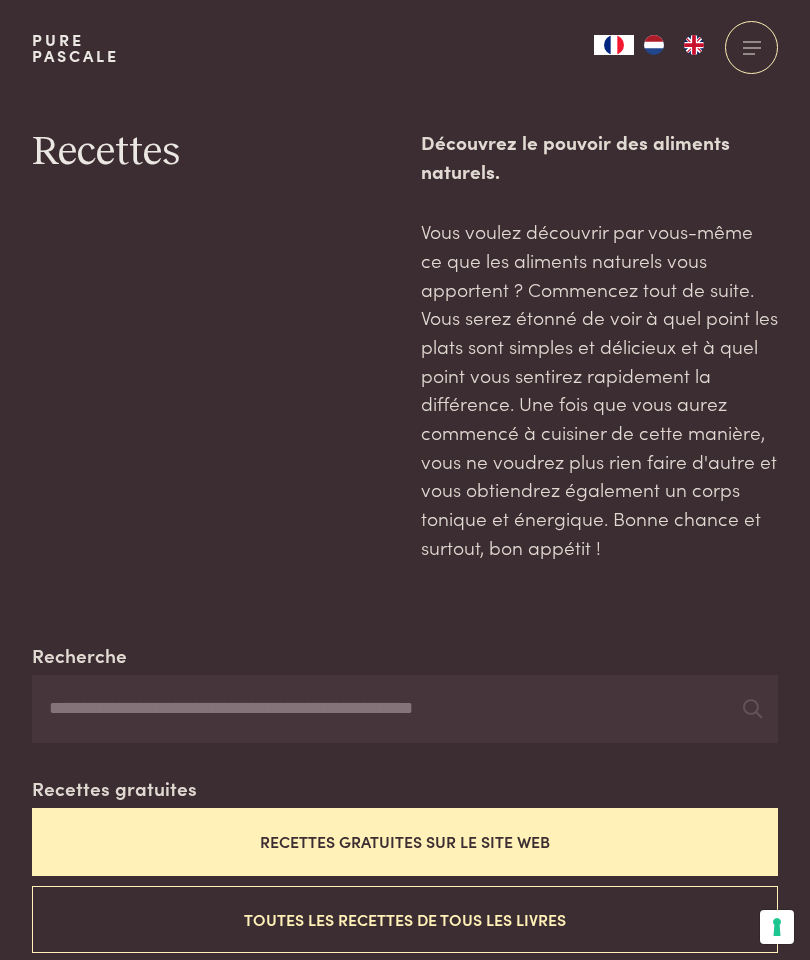 scroll, scrollTop: 0, scrollLeft: 0, axis: both 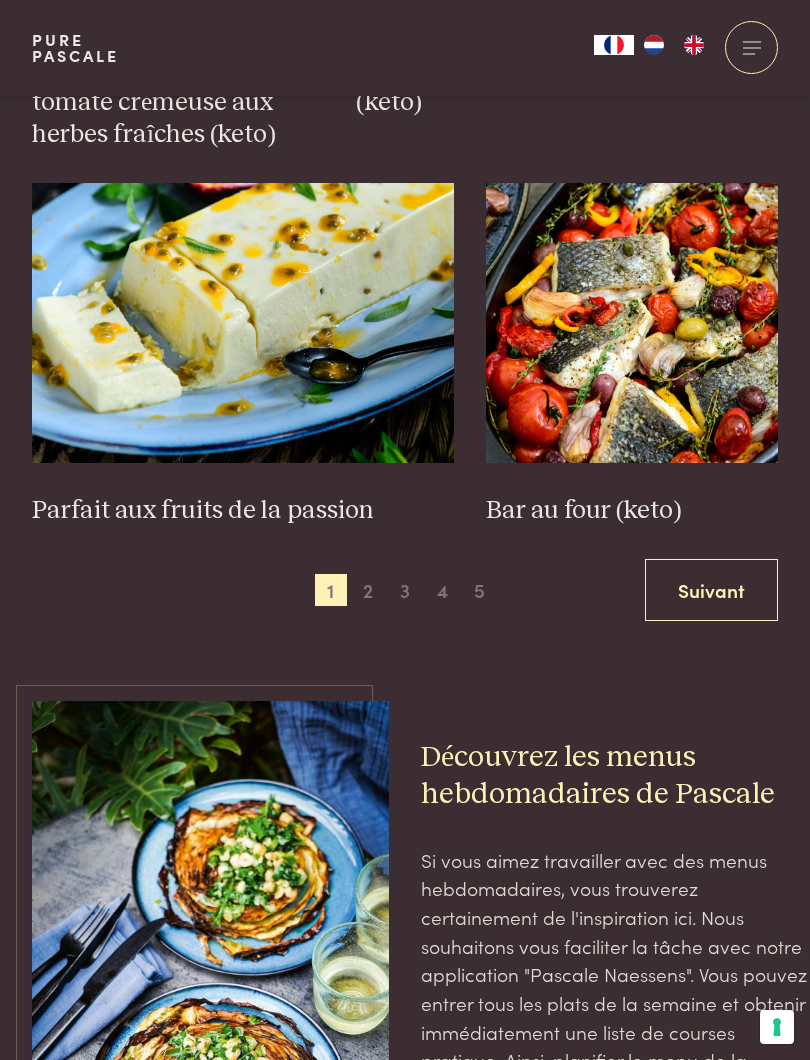 click on "2" at bounding box center [368, 590] 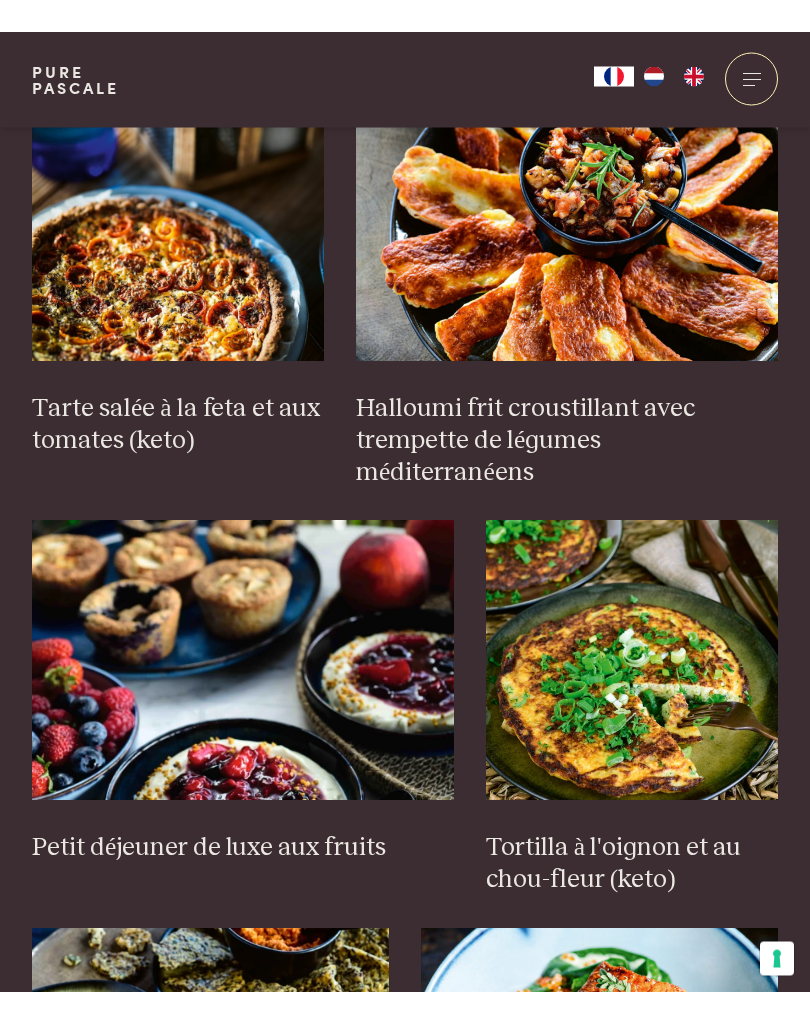 scroll, scrollTop: 1435, scrollLeft: 0, axis: vertical 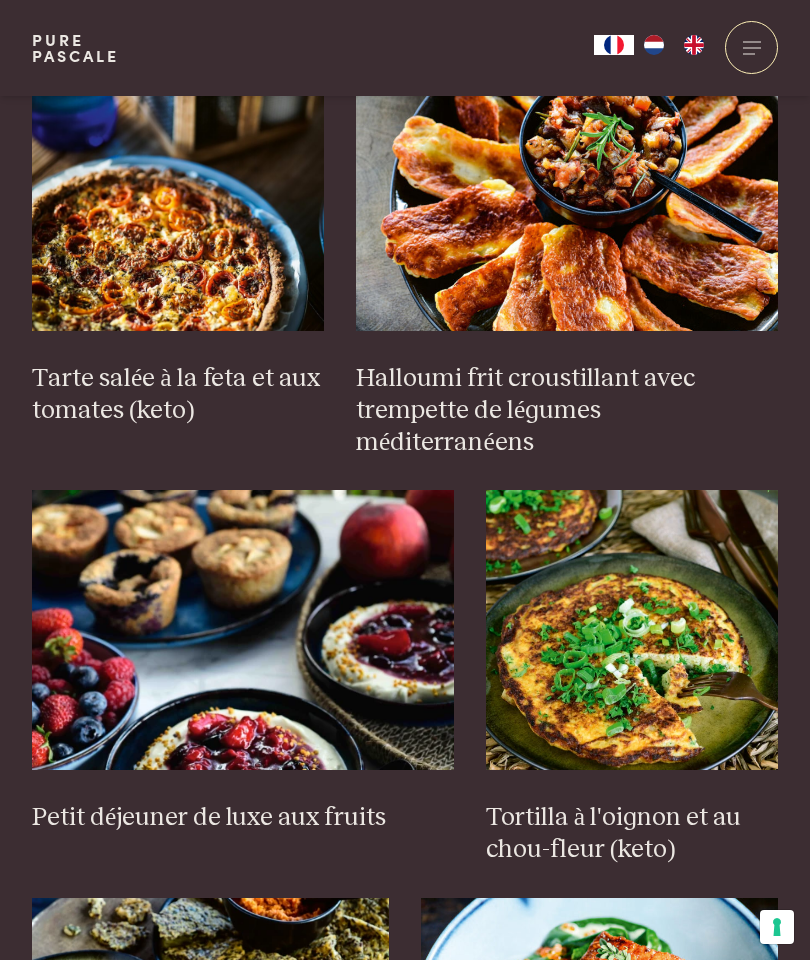 click at bounding box center (567, 191) 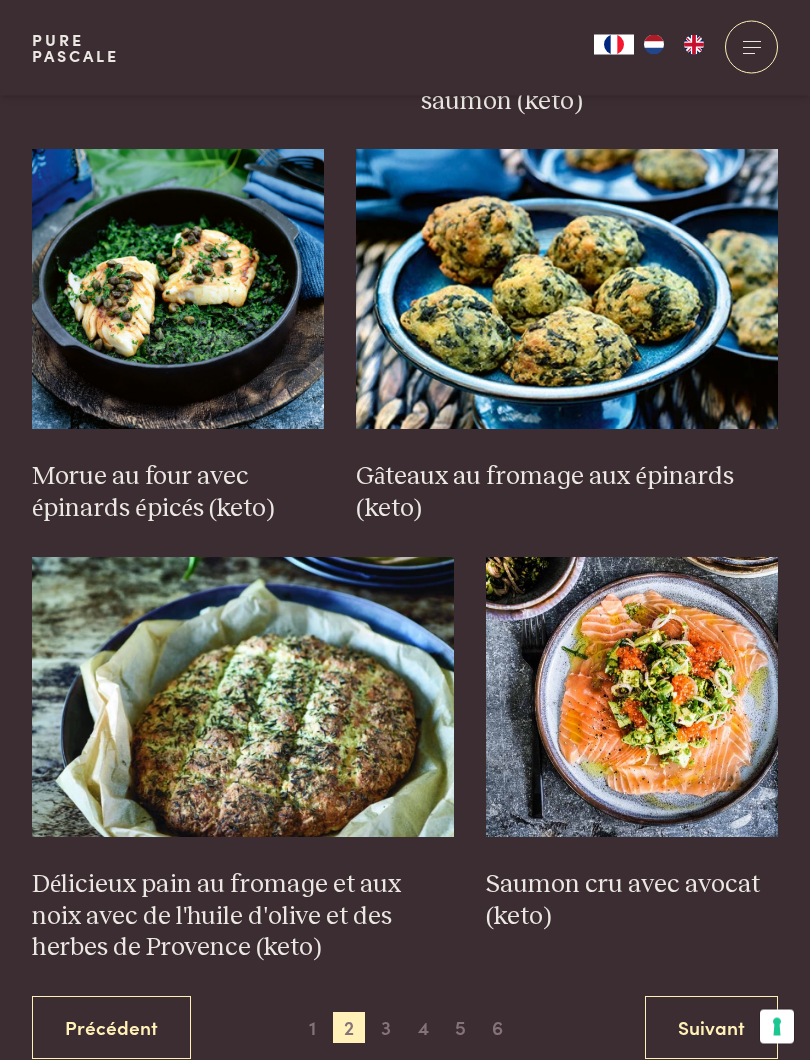scroll, scrollTop: 2624, scrollLeft: 0, axis: vertical 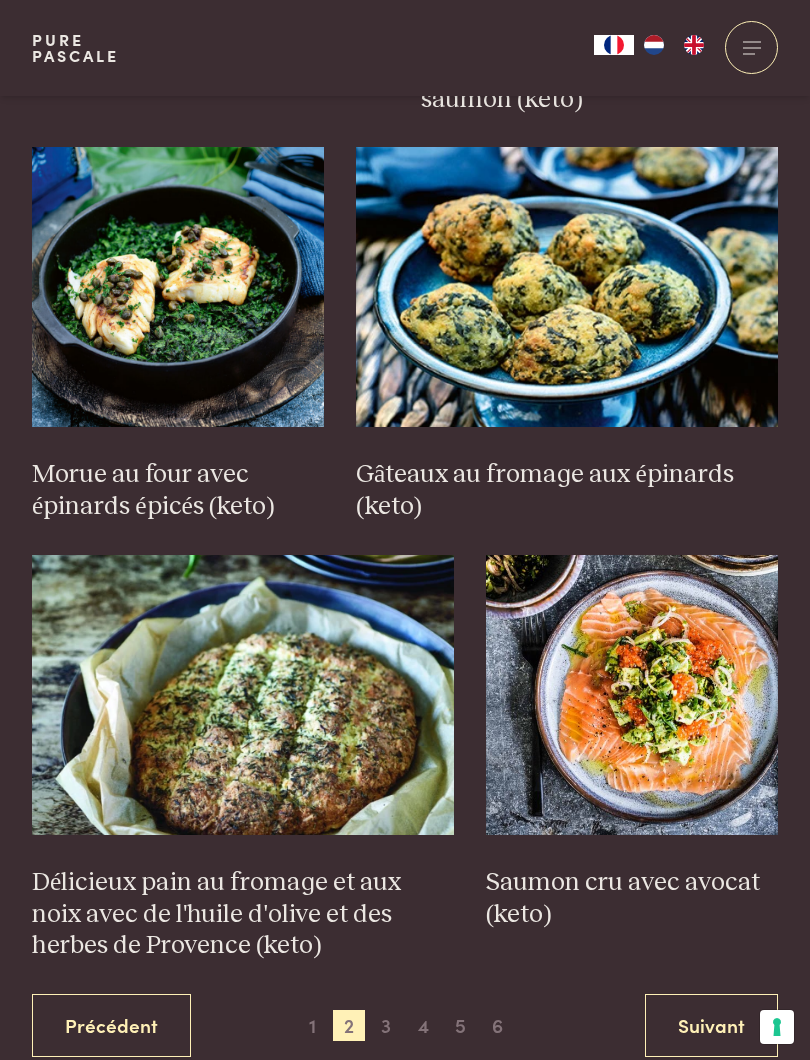 click on "5" at bounding box center [461, 1026] 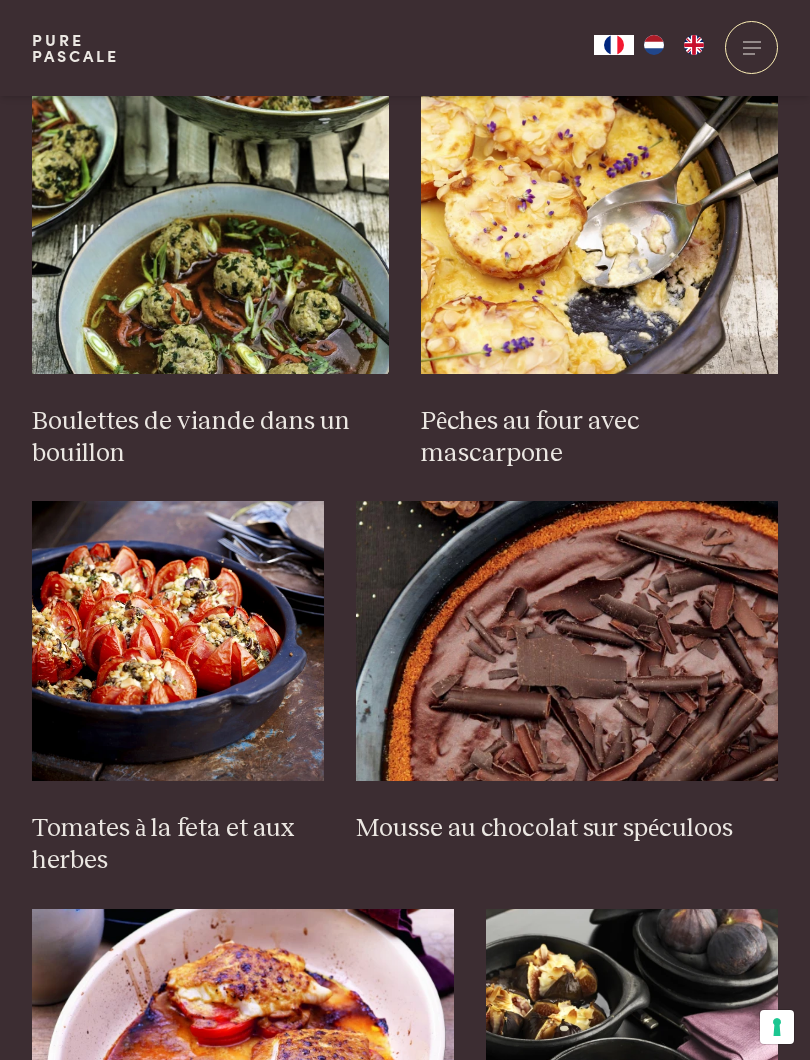 scroll, scrollTop: 2241, scrollLeft: 0, axis: vertical 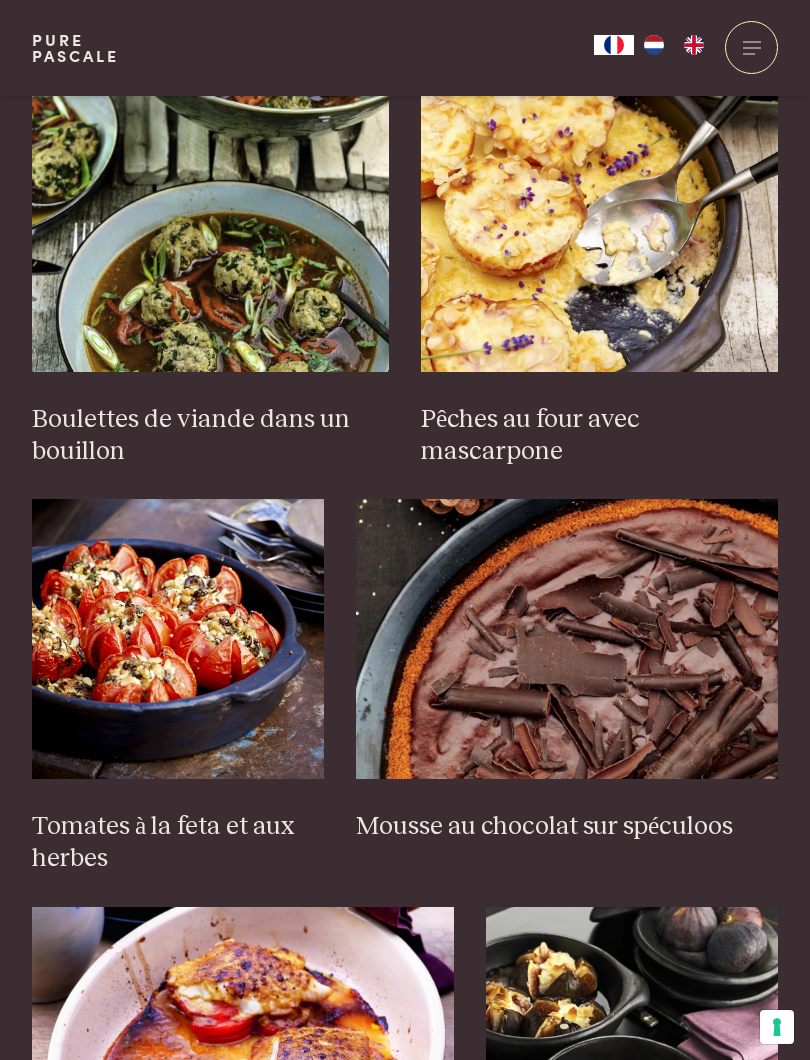 click at bounding box center (567, 639) 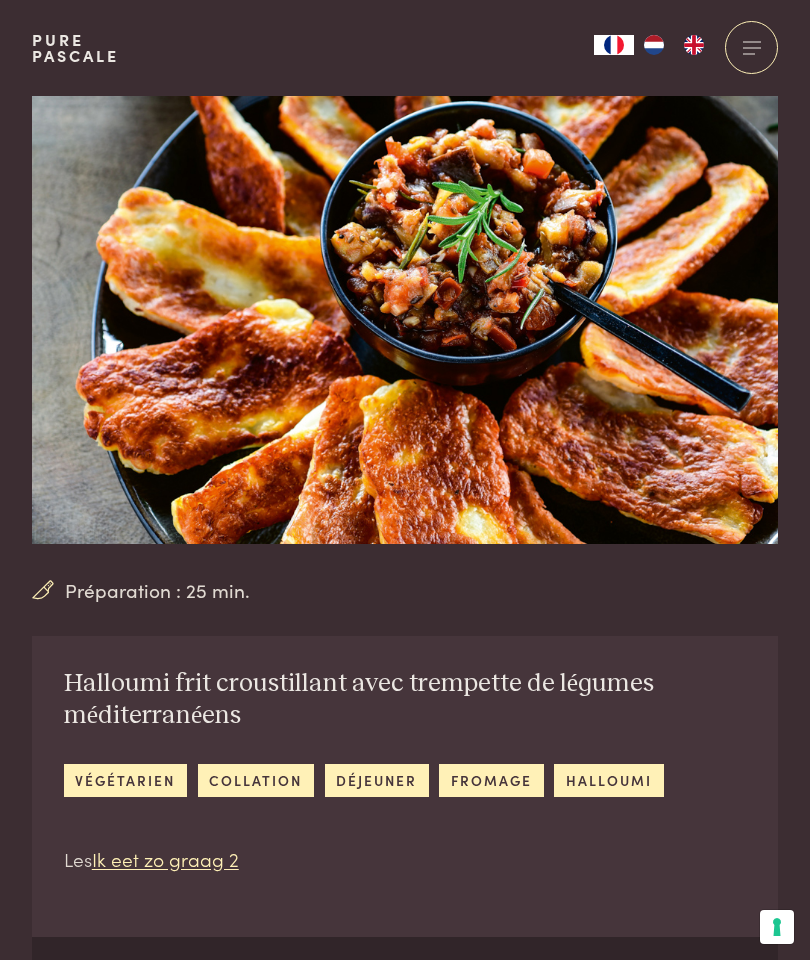 scroll, scrollTop: 0, scrollLeft: 0, axis: both 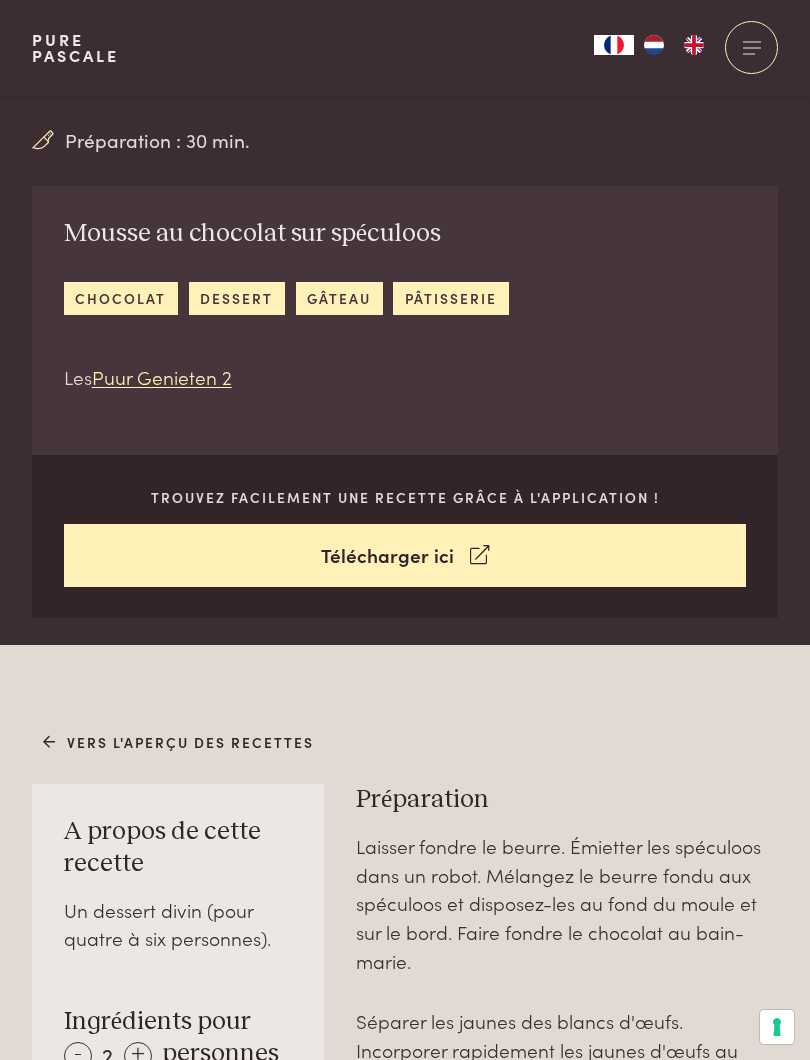 click on "Télécharger ici" at bounding box center (405, 555) 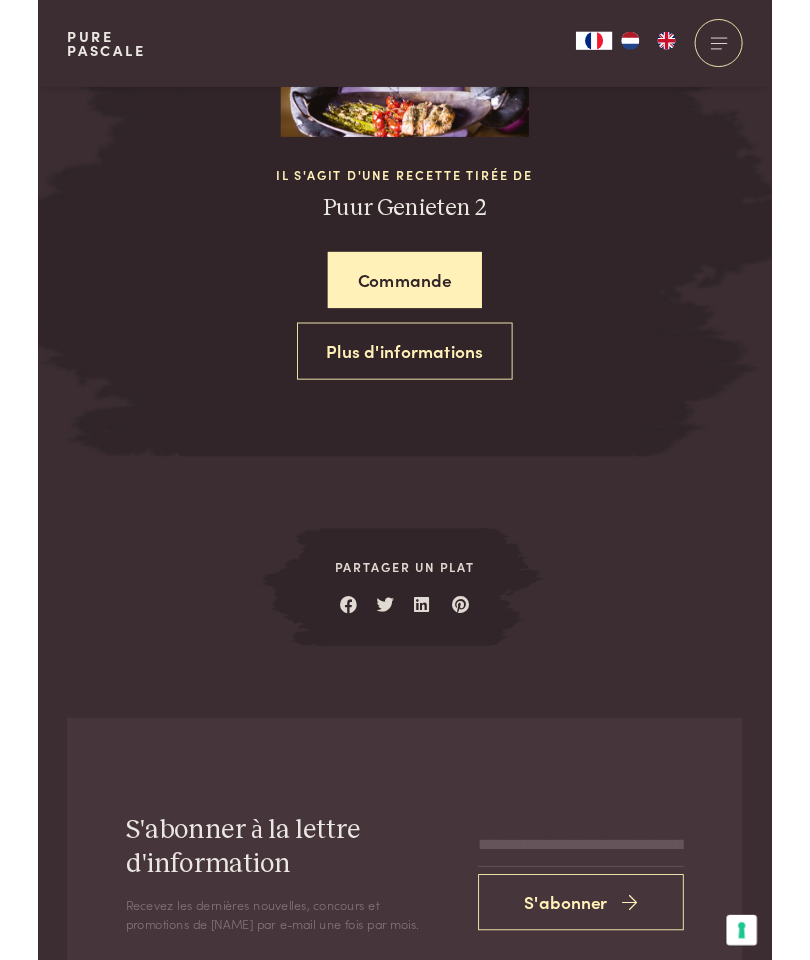 scroll, scrollTop: 3860, scrollLeft: 0, axis: vertical 